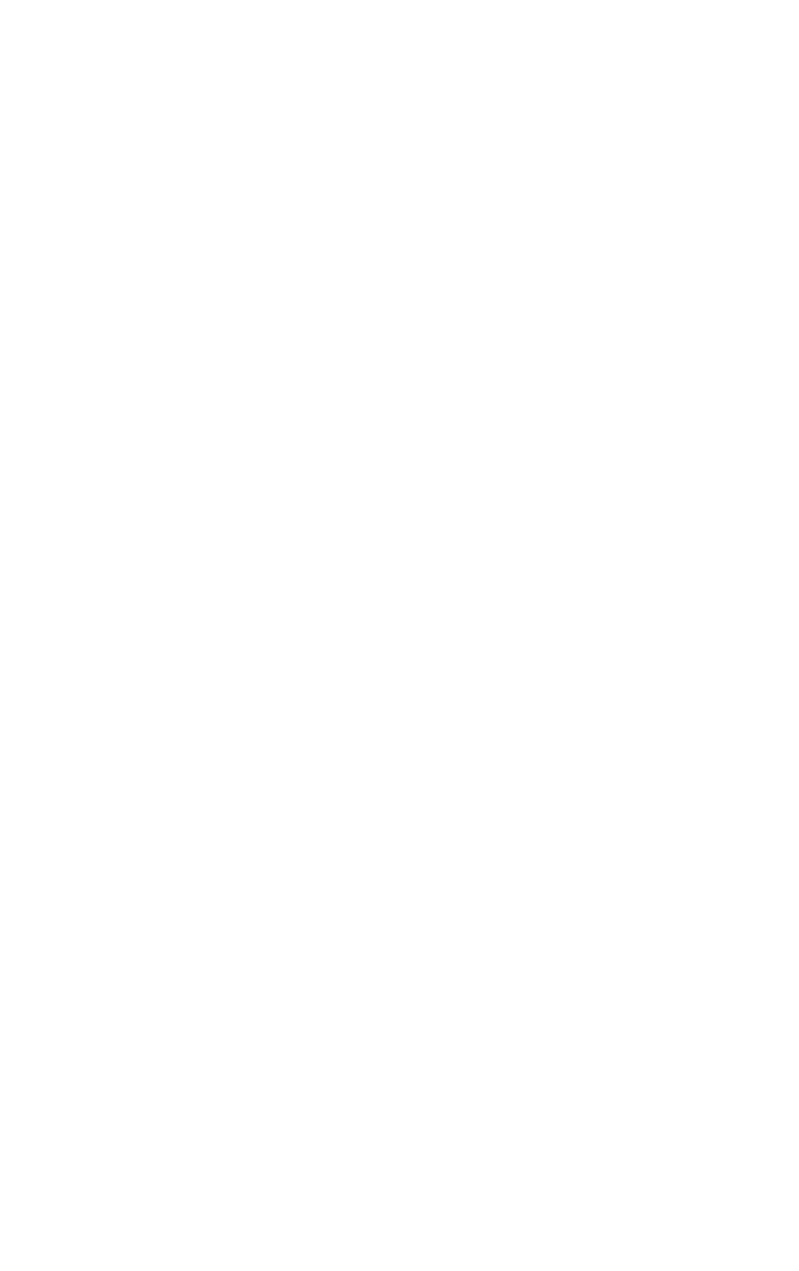 scroll, scrollTop: 0, scrollLeft: 0, axis: both 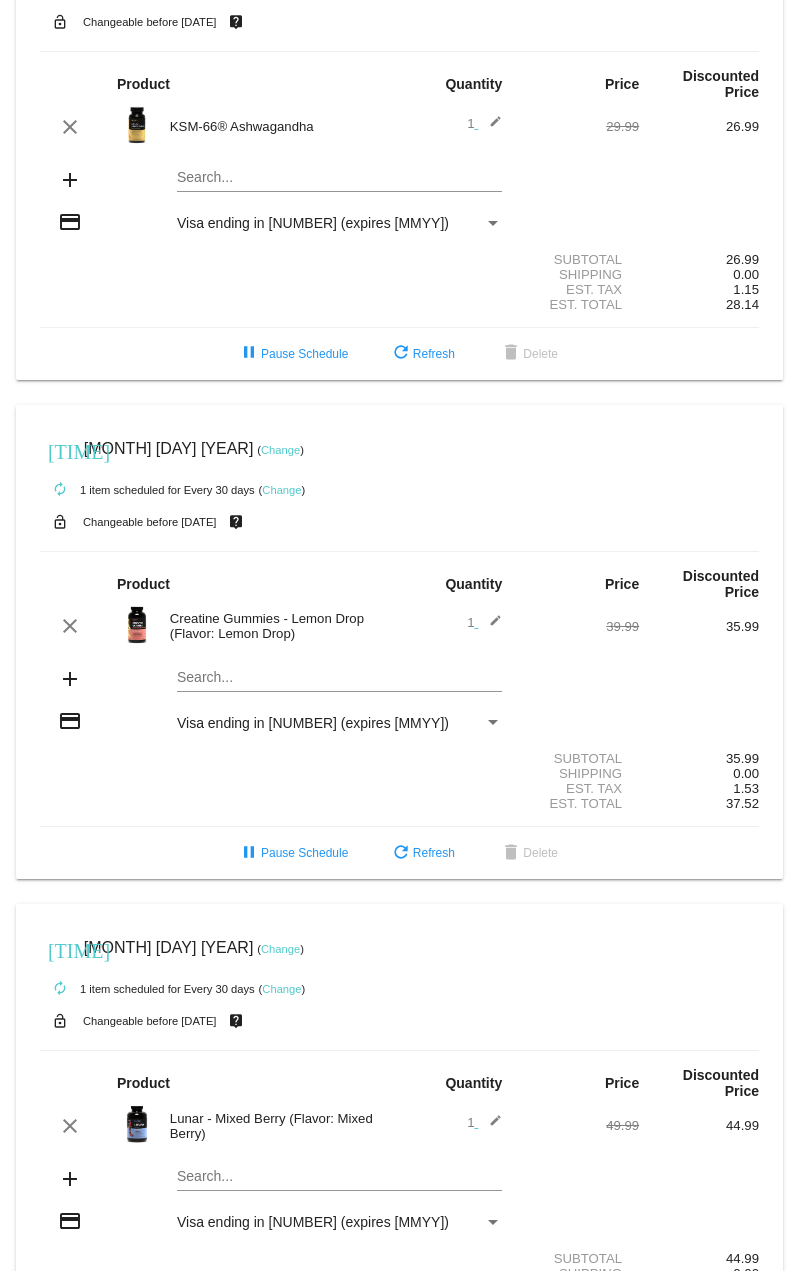 click on "Visa ending in [NUMBER] (expires [MMYY])" at bounding box center [330, 223] 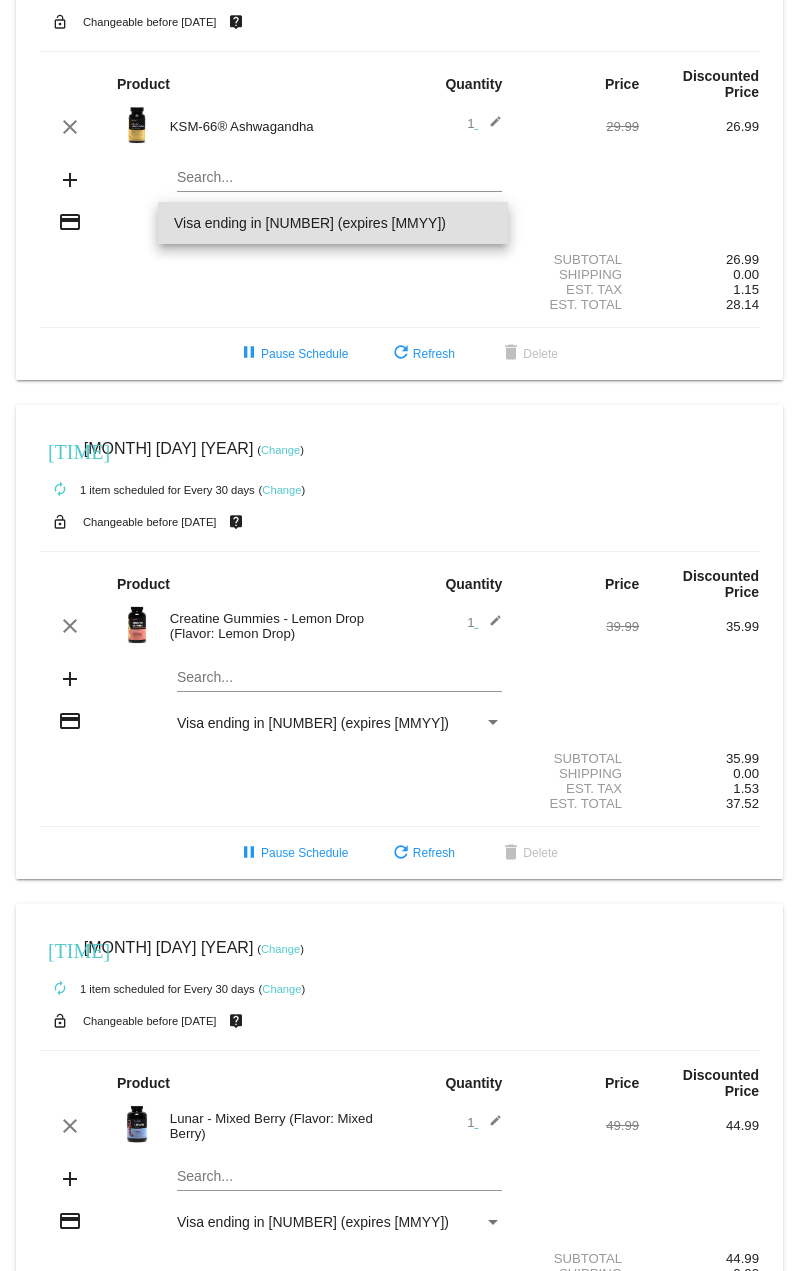 click on "Visa ending in [NUMBER] (expires [DATE])" at bounding box center [333, 223] 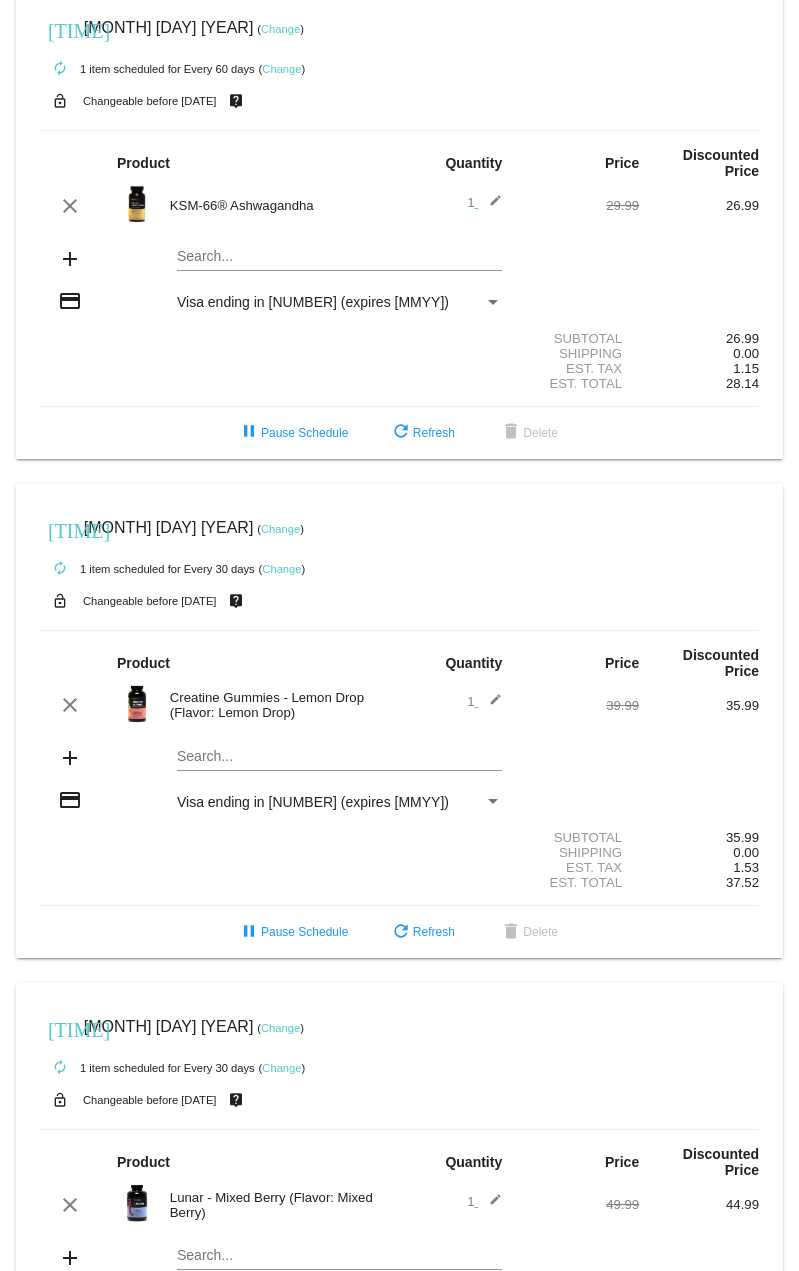 scroll, scrollTop: 0, scrollLeft: 0, axis: both 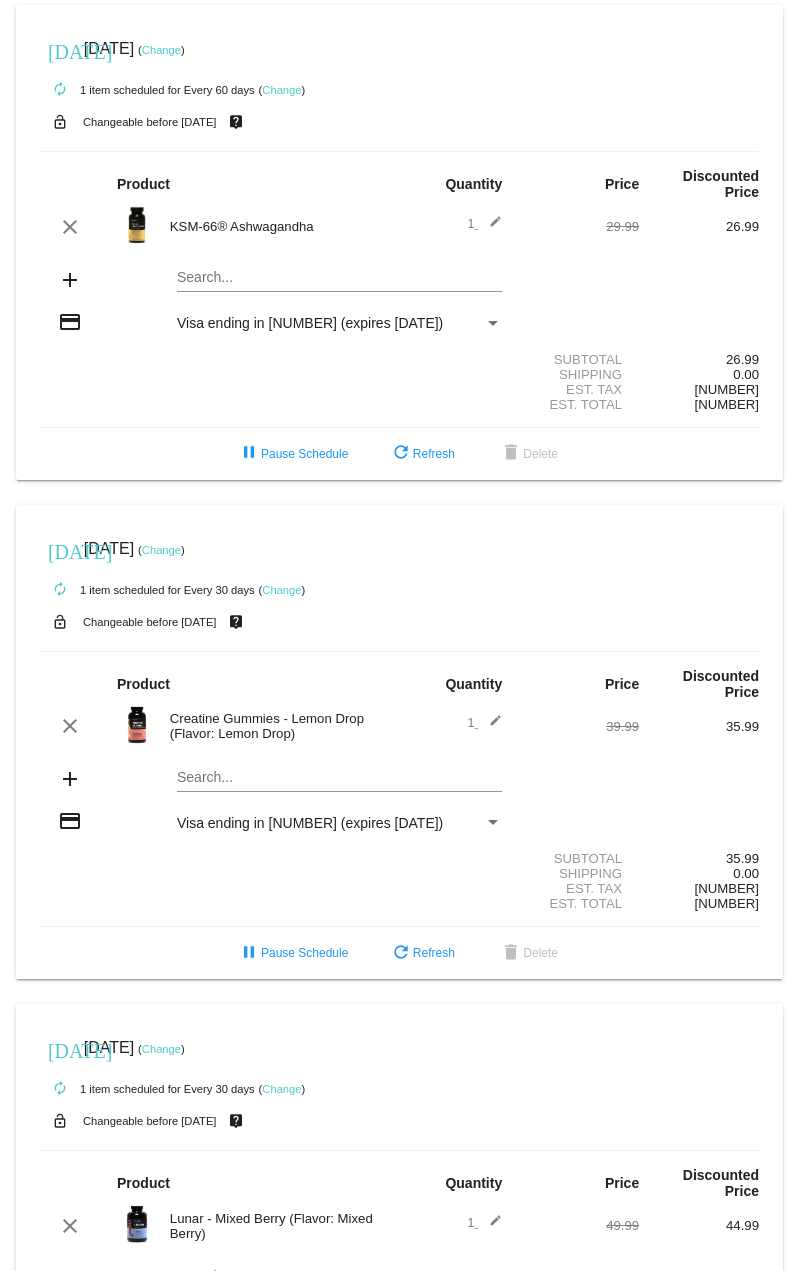 click at bounding box center [493, 323] 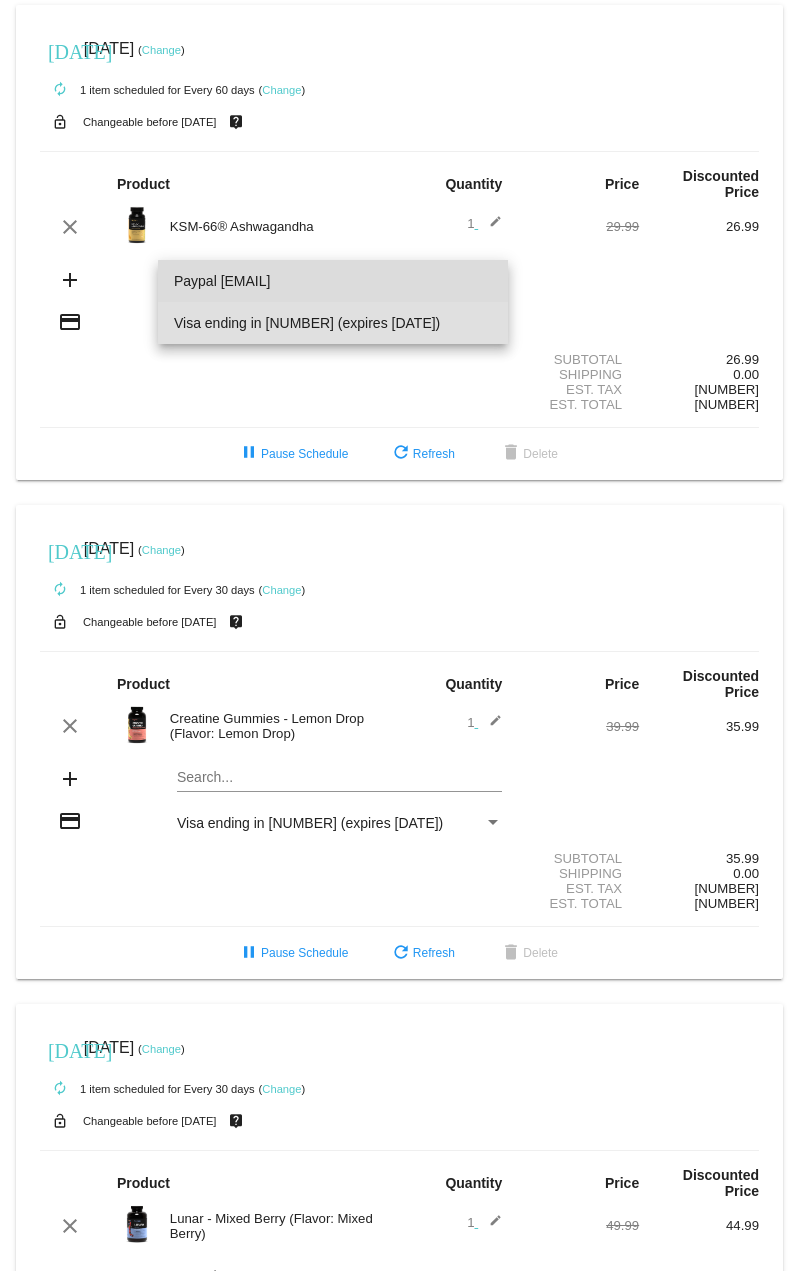 click on "Paypal   mattballetta@gmail.com" at bounding box center [333, 281] 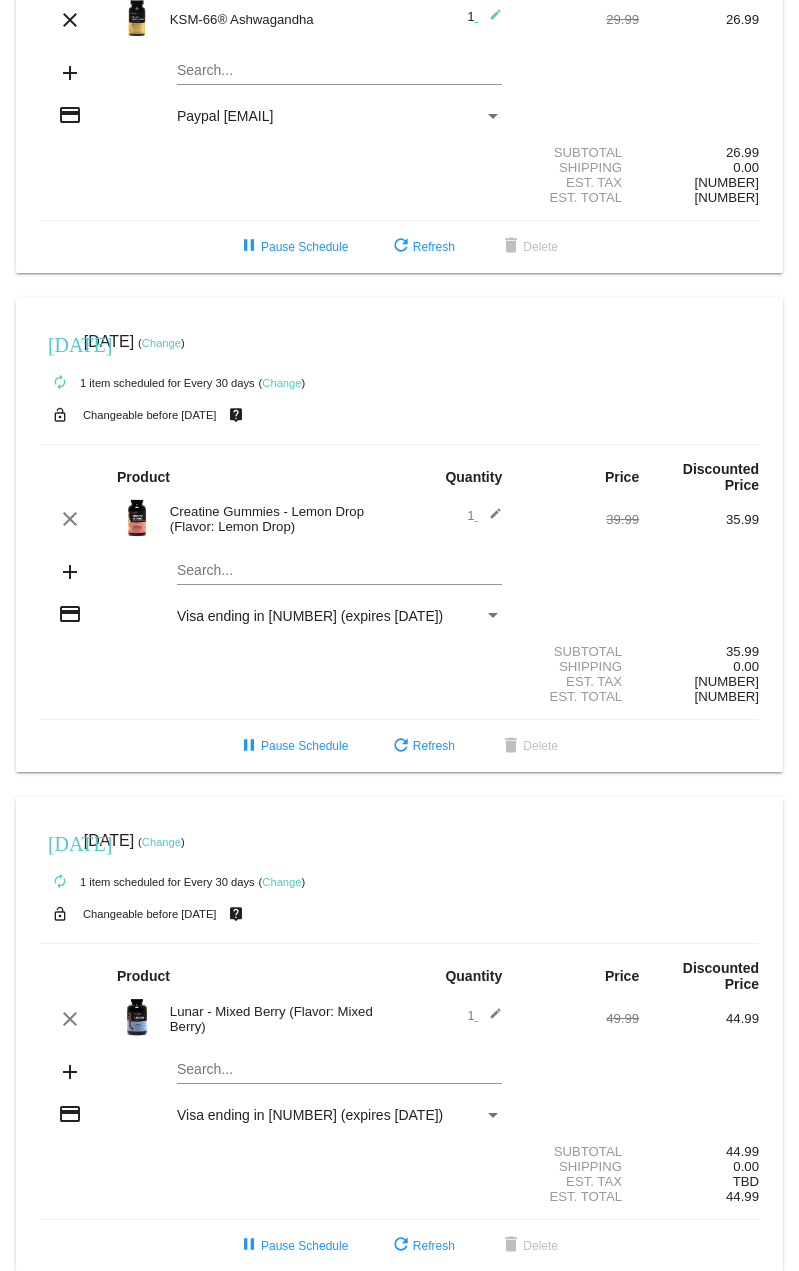 scroll, scrollTop: 233, scrollLeft: 0, axis: vertical 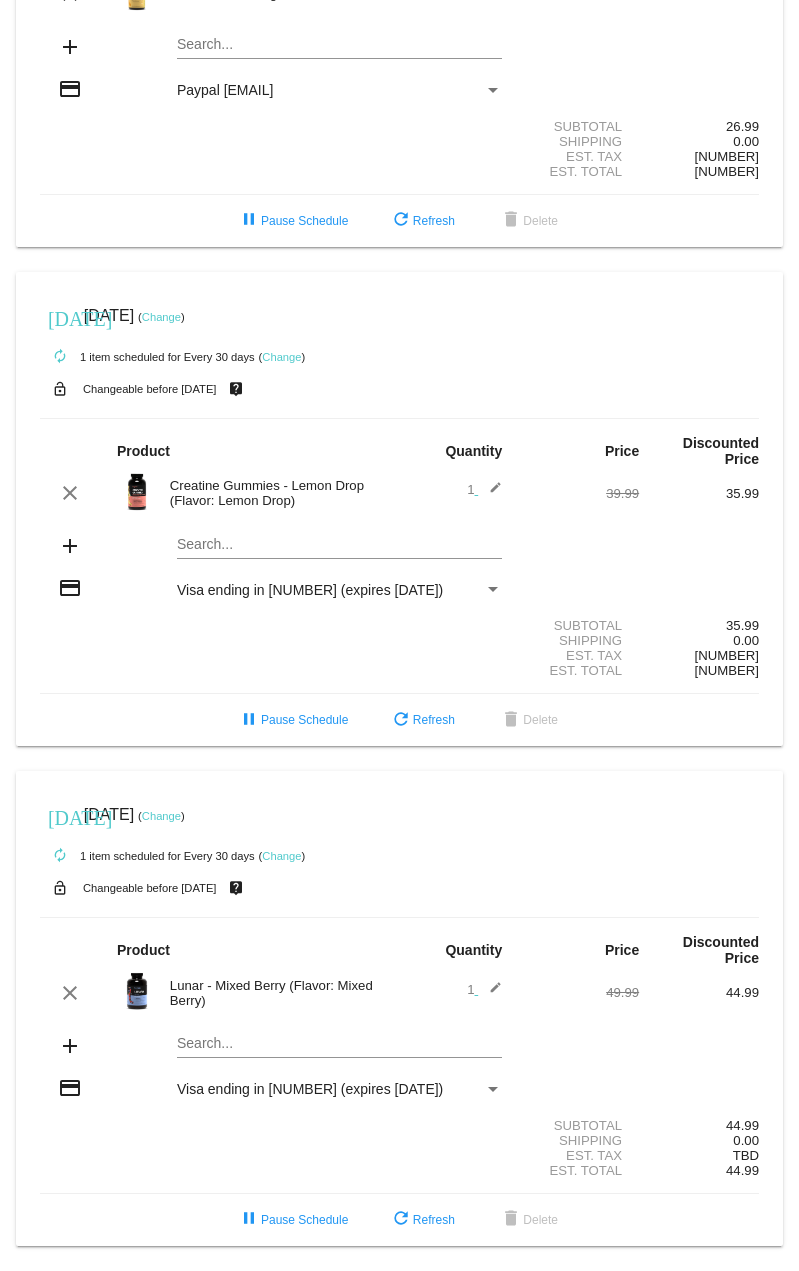 click on "Visa ending in [LAST_FOUR] (expires [MMYY])" at bounding box center (330, 590) 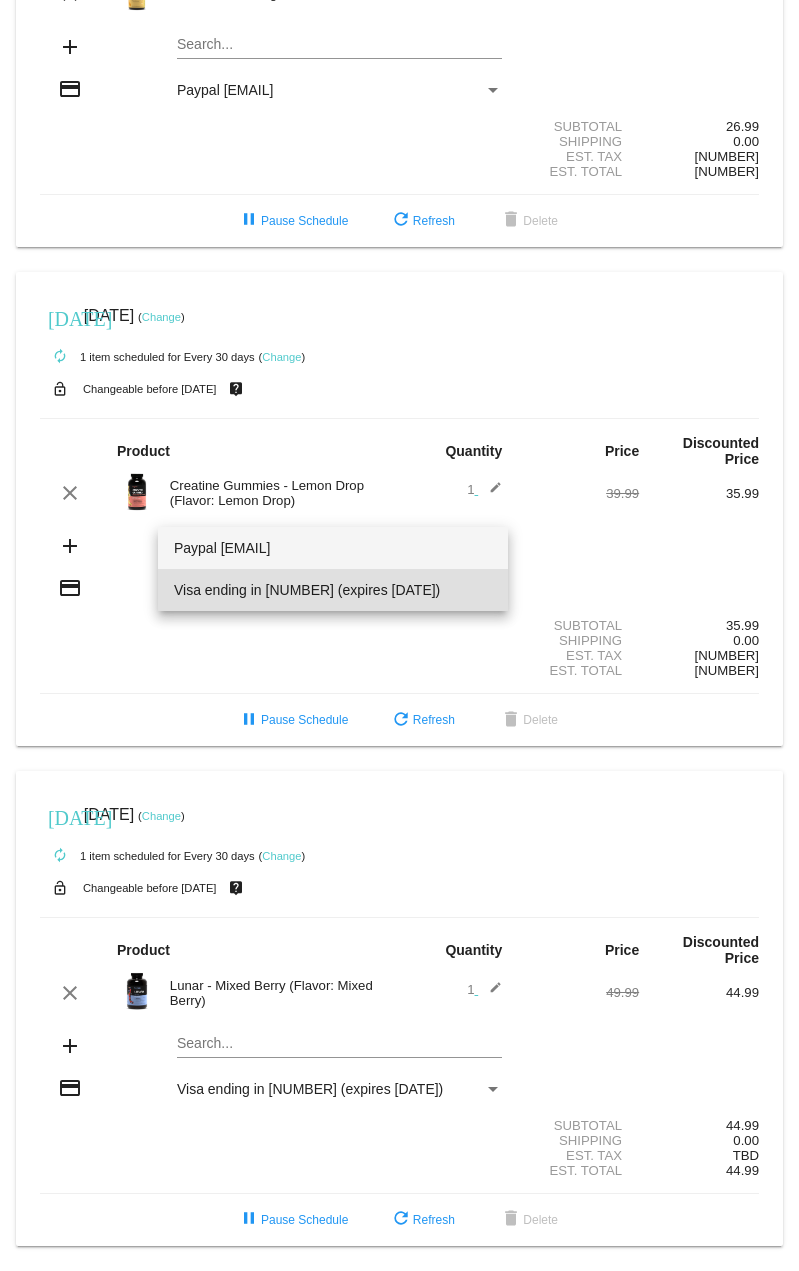 click on "Paypal   mattballetta@gmail.com" at bounding box center (333, 548) 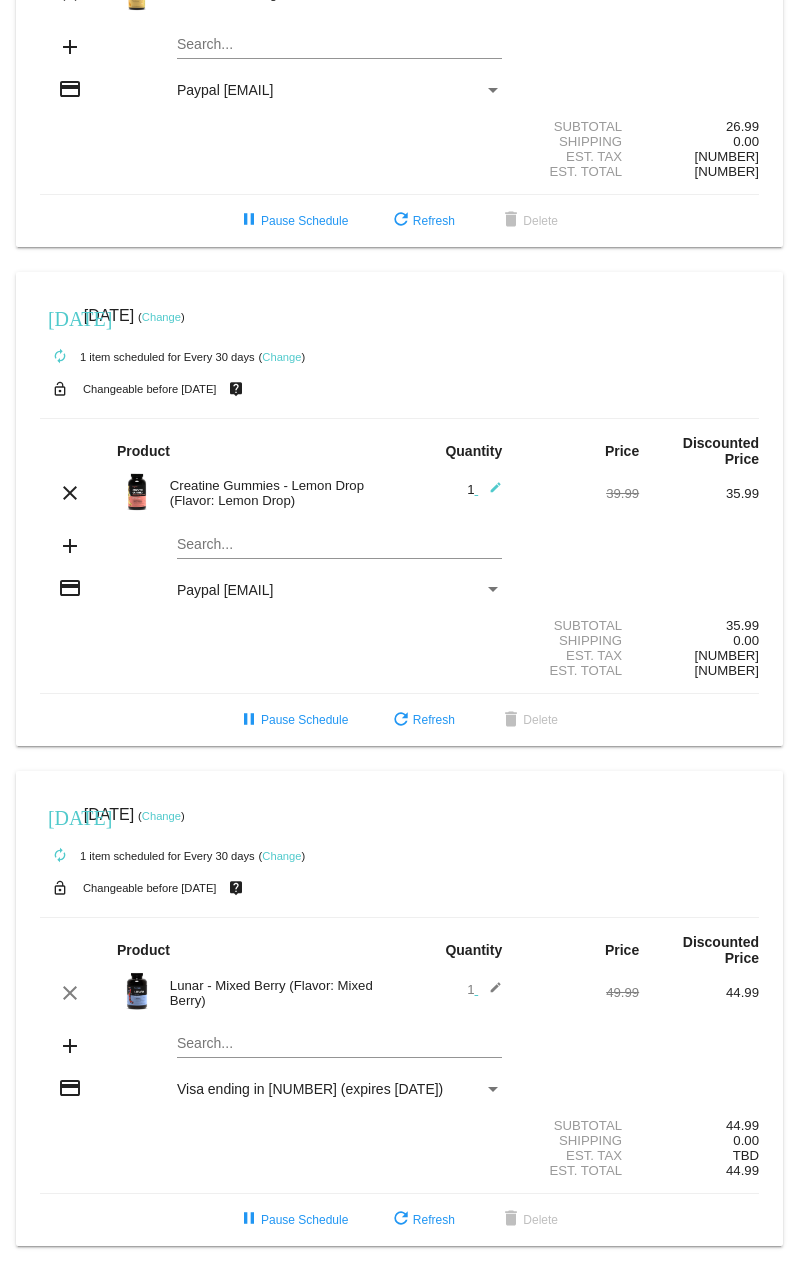 click on "credit_card
Visa ending in 6331 (expires 0129)" 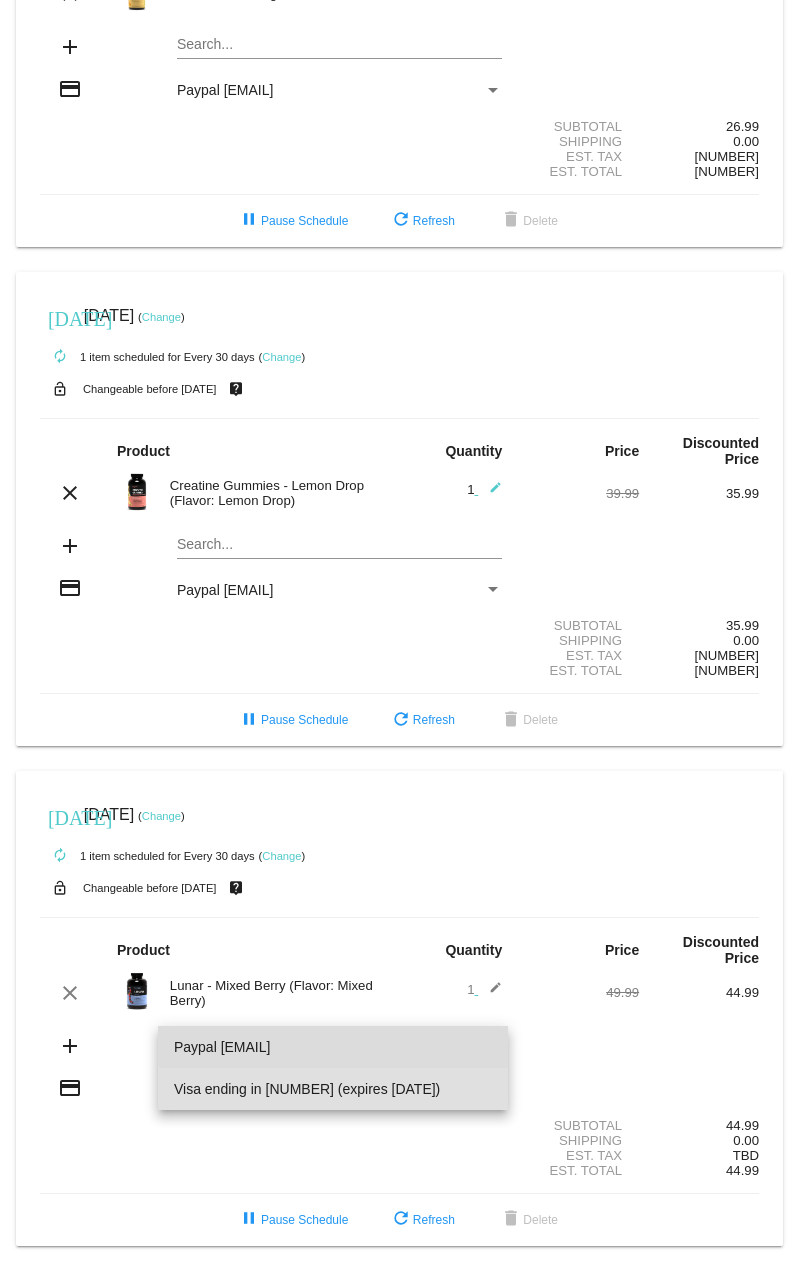 click on "Paypal   mattballetta@gmail.com" at bounding box center (333, 1047) 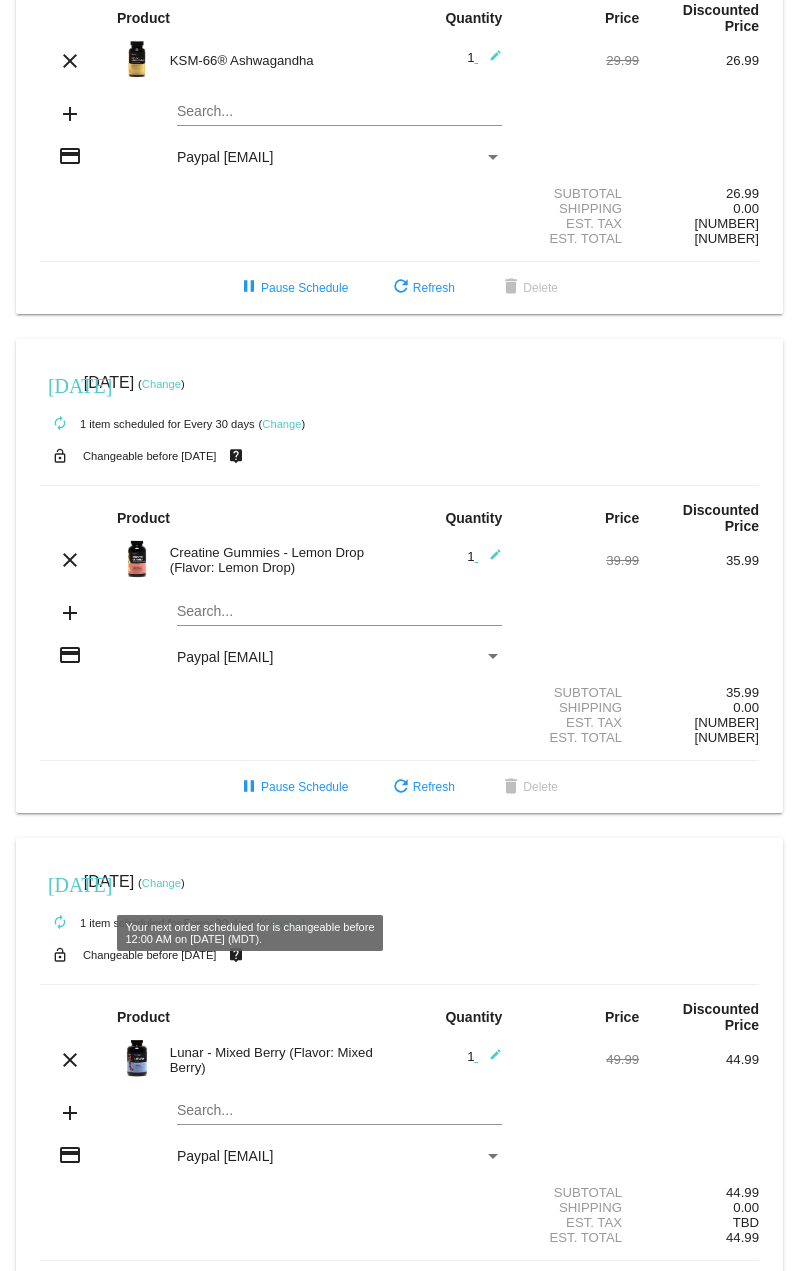 scroll, scrollTop: 133, scrollLeft: 0, axis: vertical 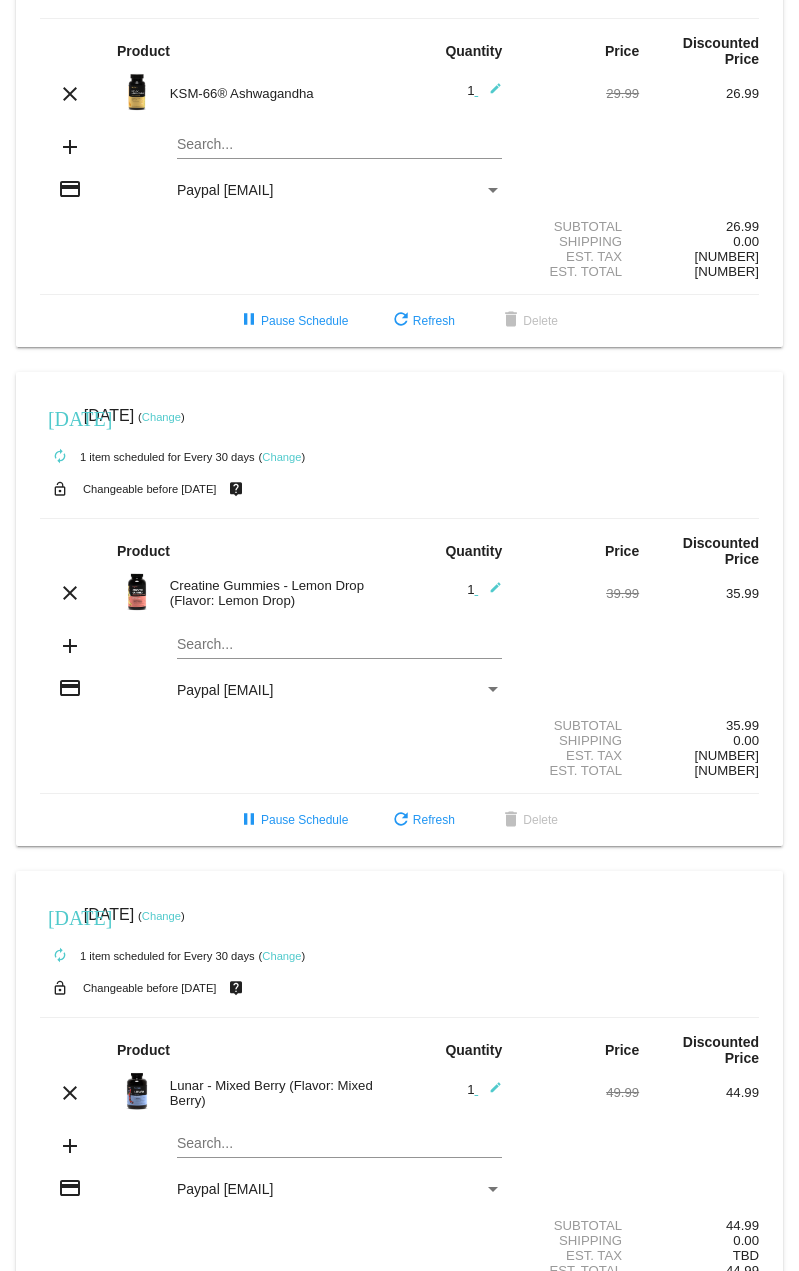 click on "Change" 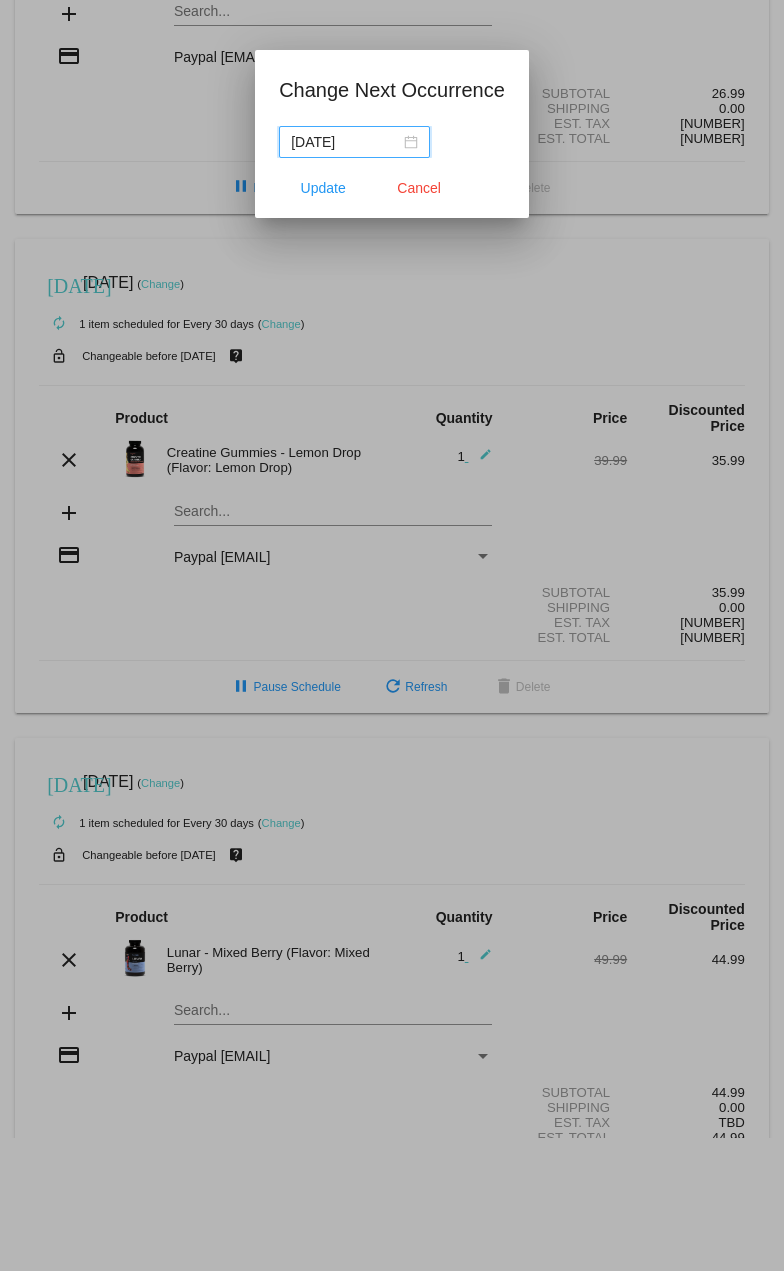 click on "2025-08-12" at bounding box center (345, 142) 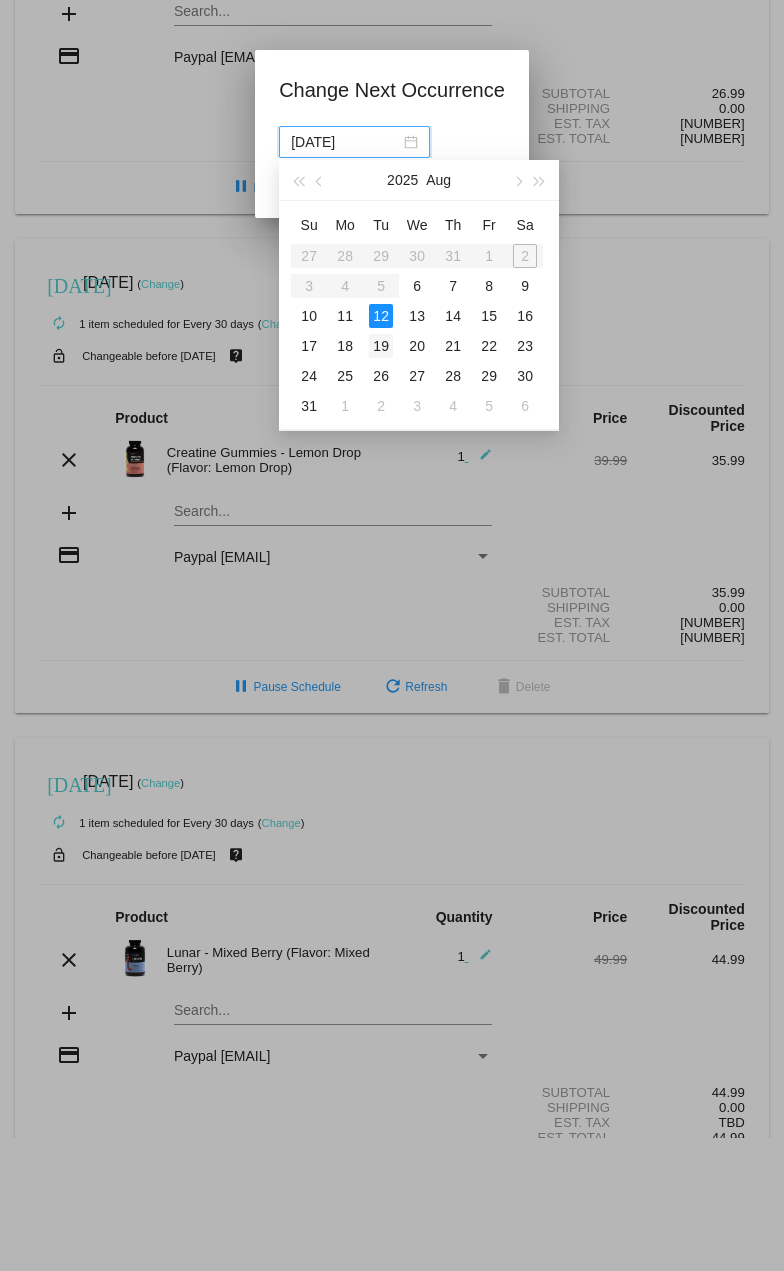 click on "19" at bounding box center (381, 346) 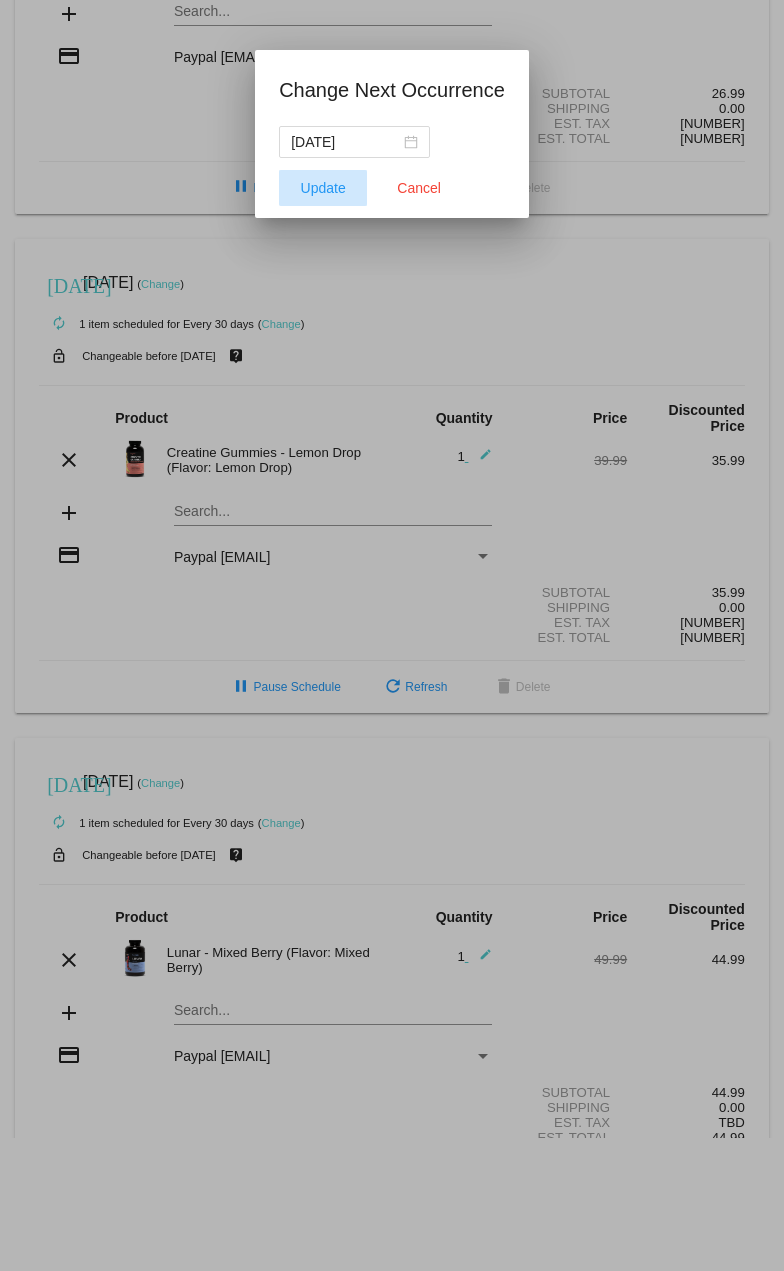 click on "Update" 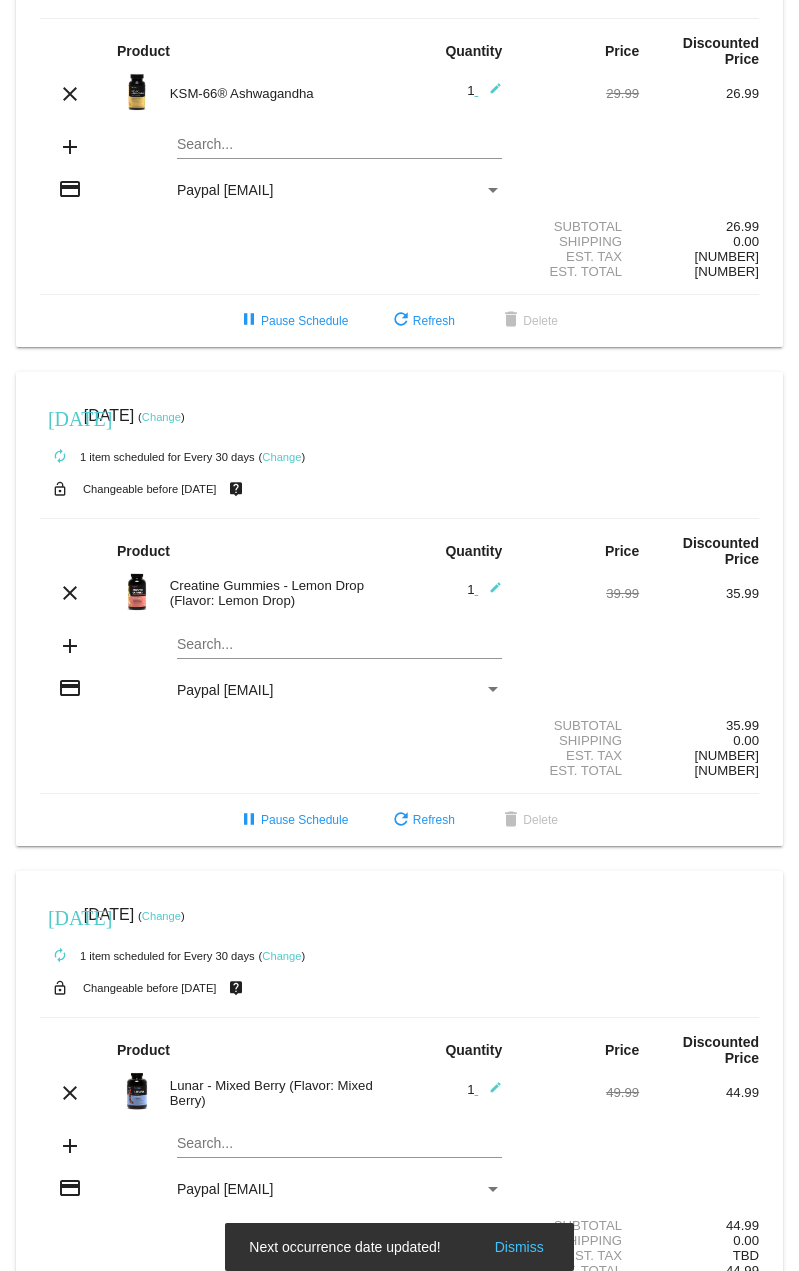 click on "Change" 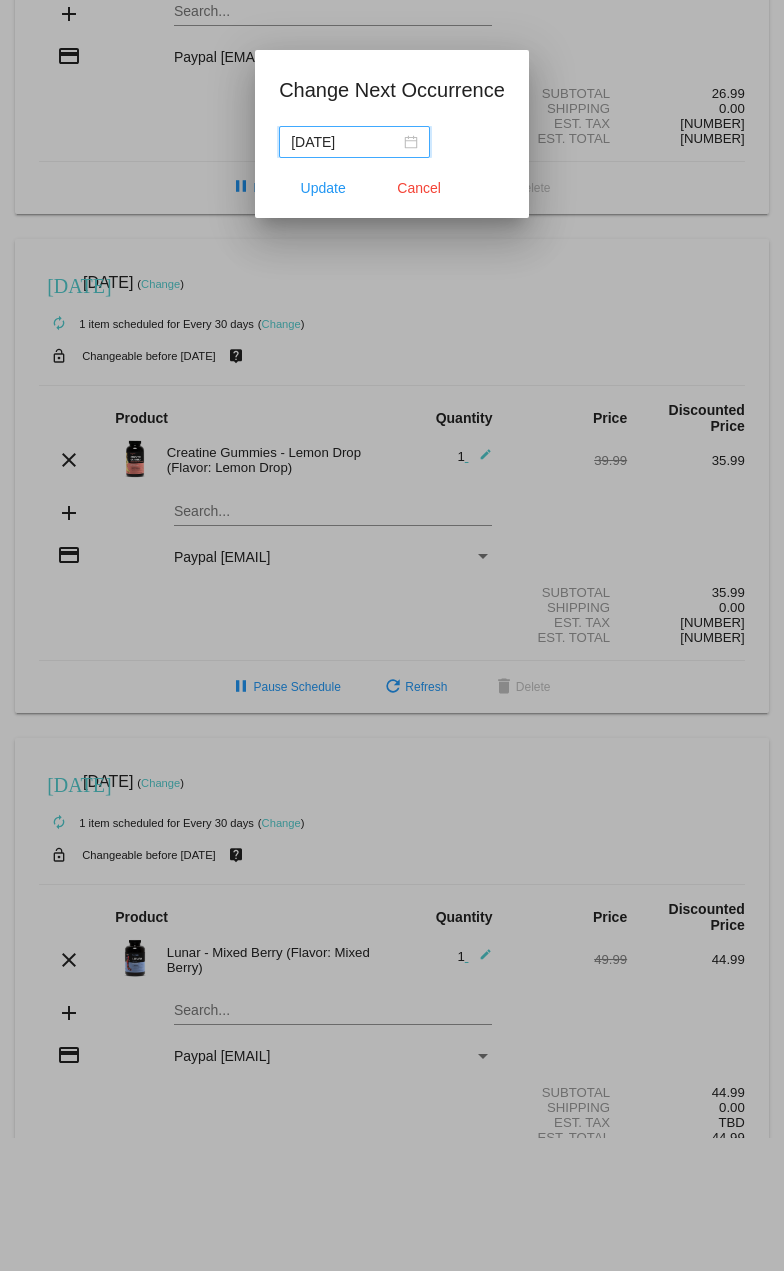 click on "2025-08-18" at bounding box center (354, 142) 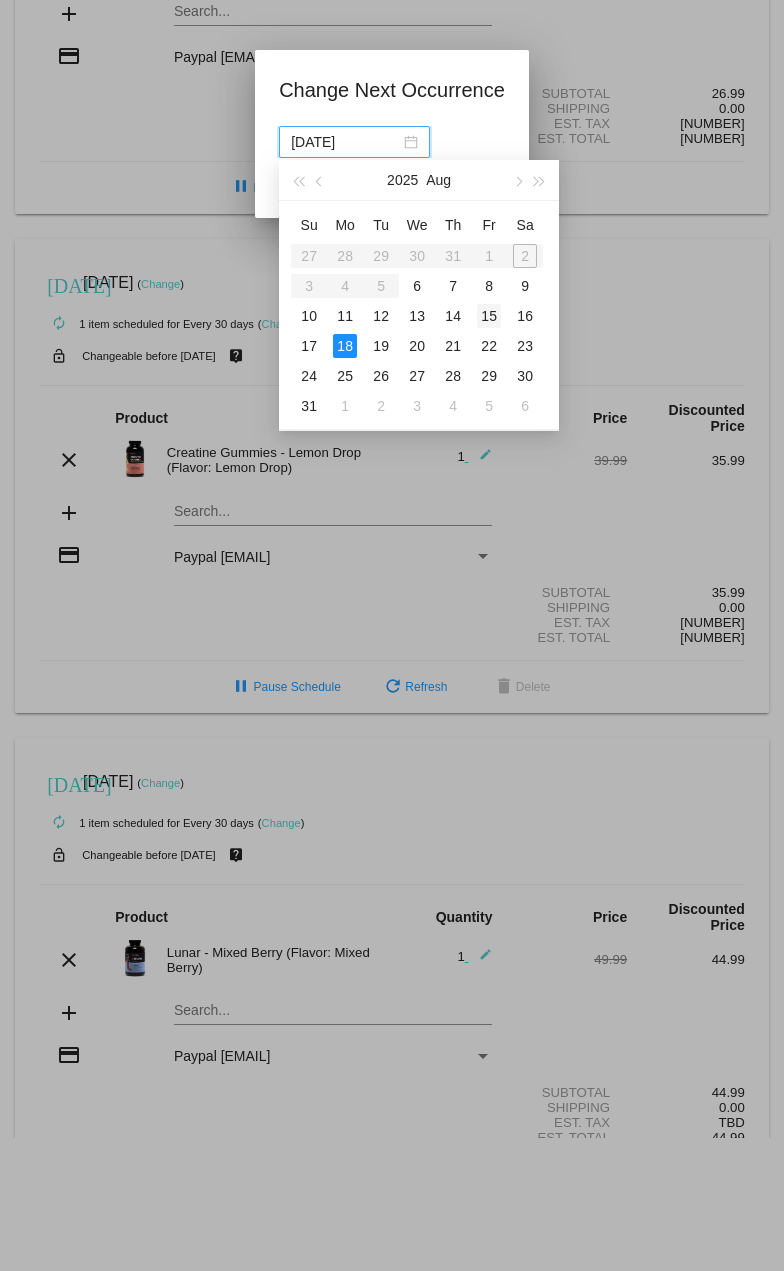 click on "15" at bounding box center (489, 316) 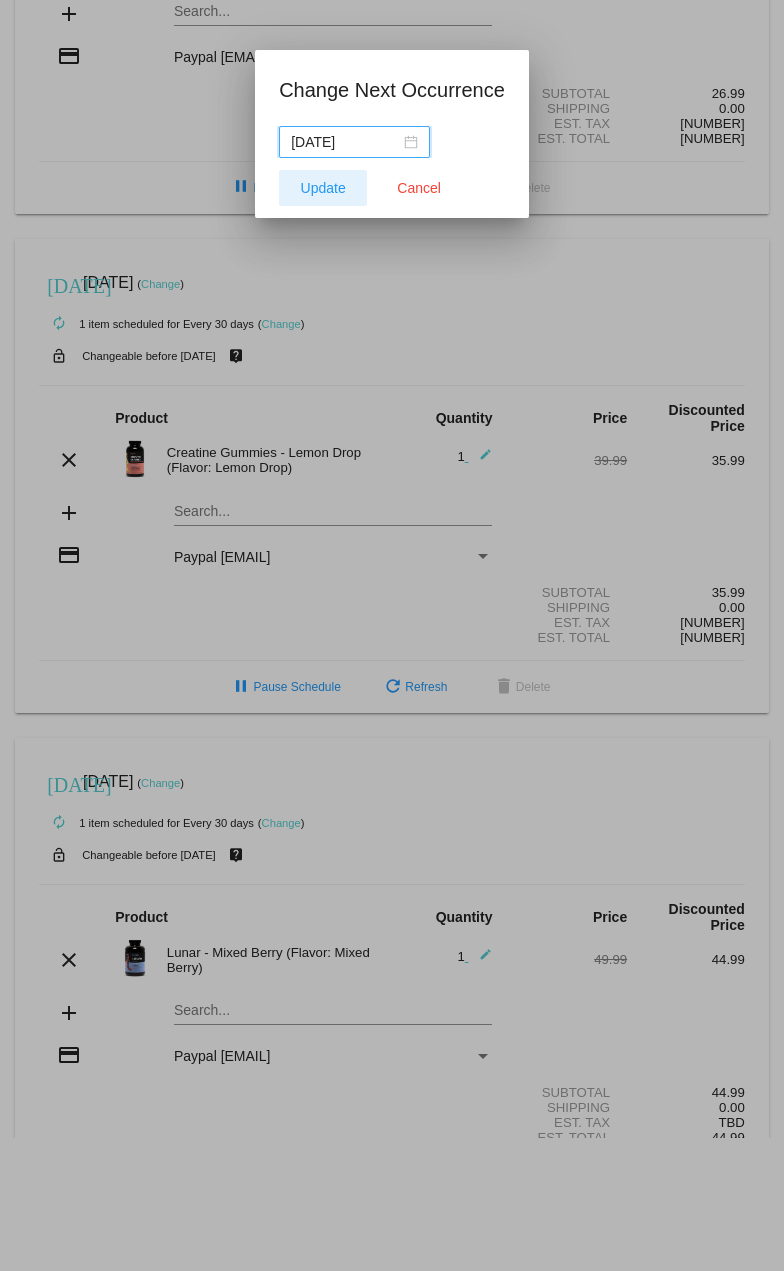 click on "Update" 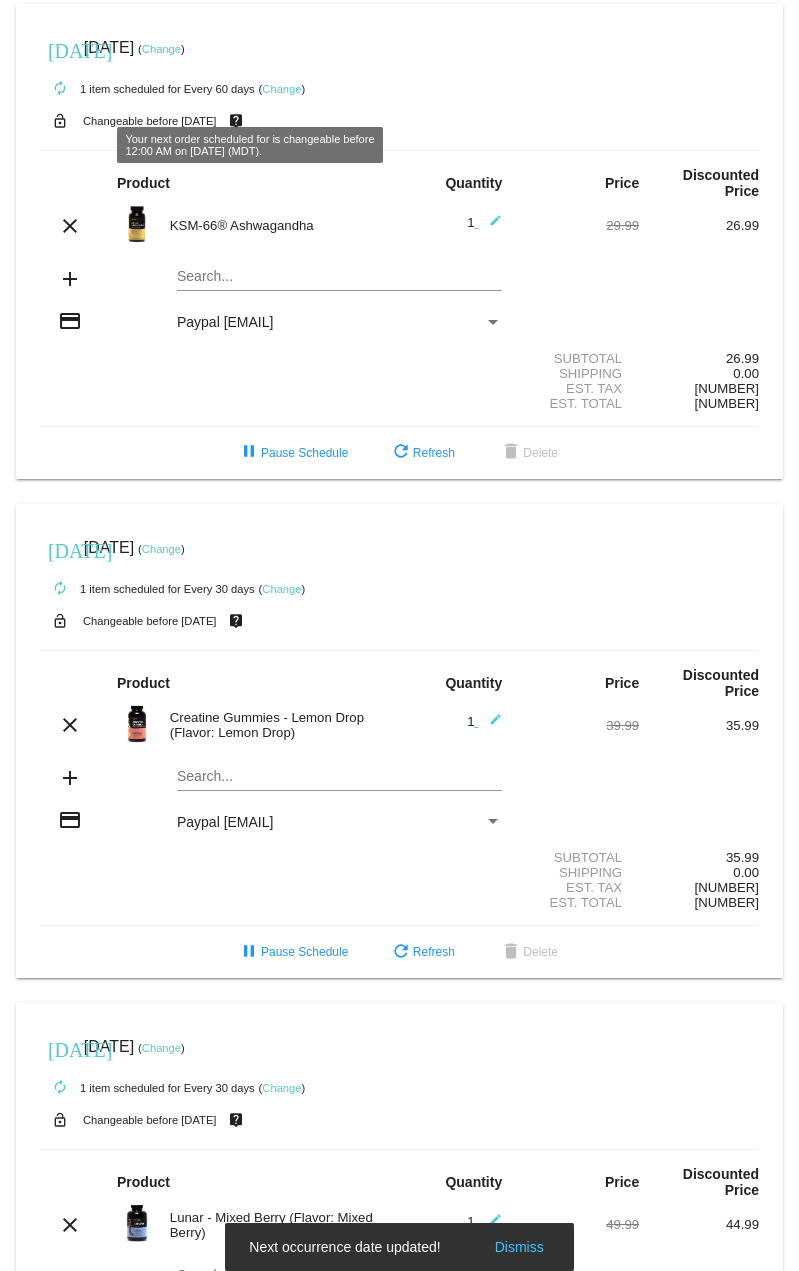 scroll, scrollTop: 0, scrollLeft: 0, axis: both 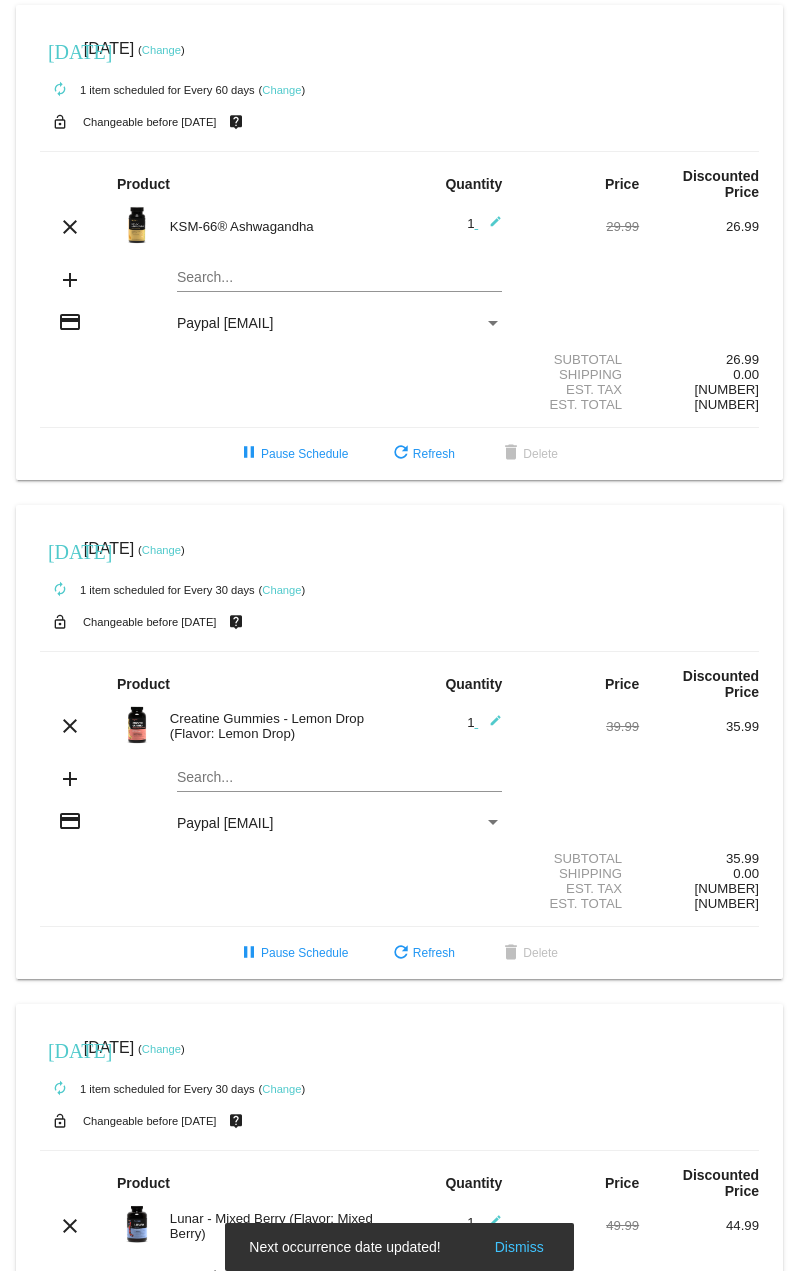 click on "Change" 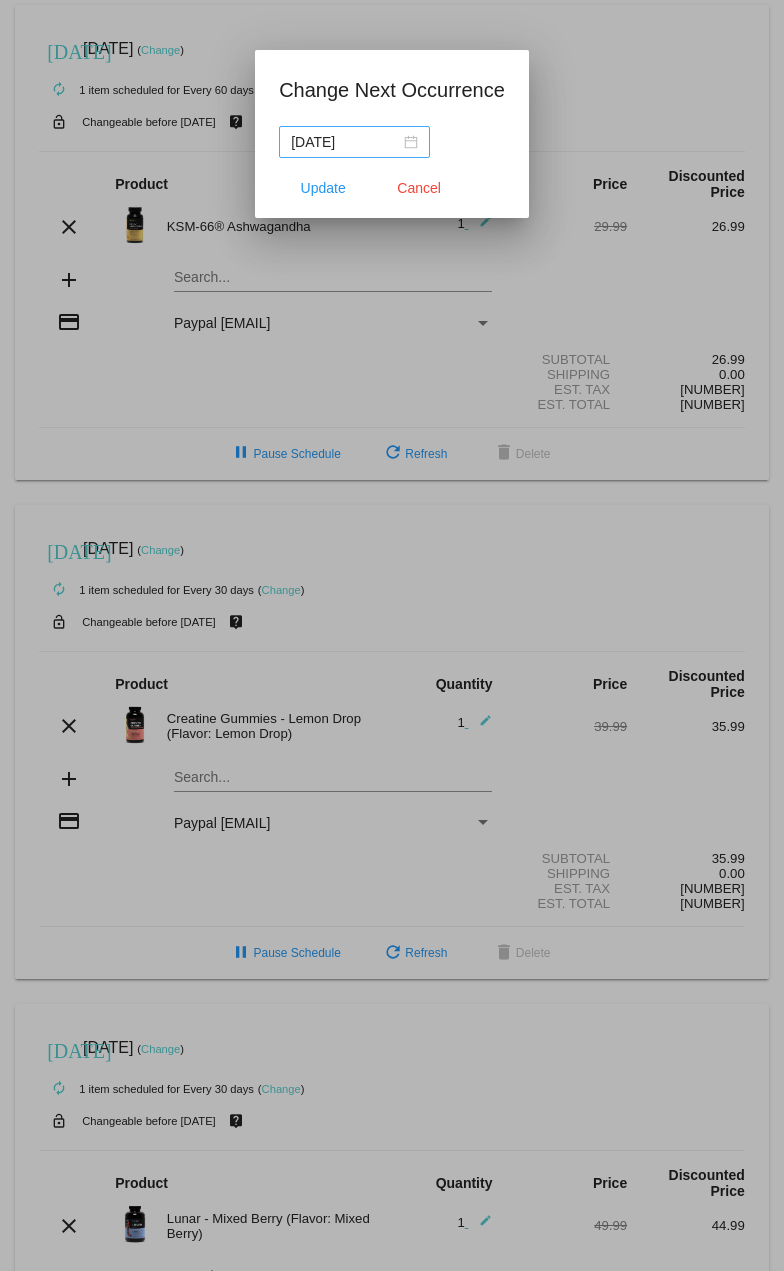 click on "2025-08-12" at bounding box center (354, 142) 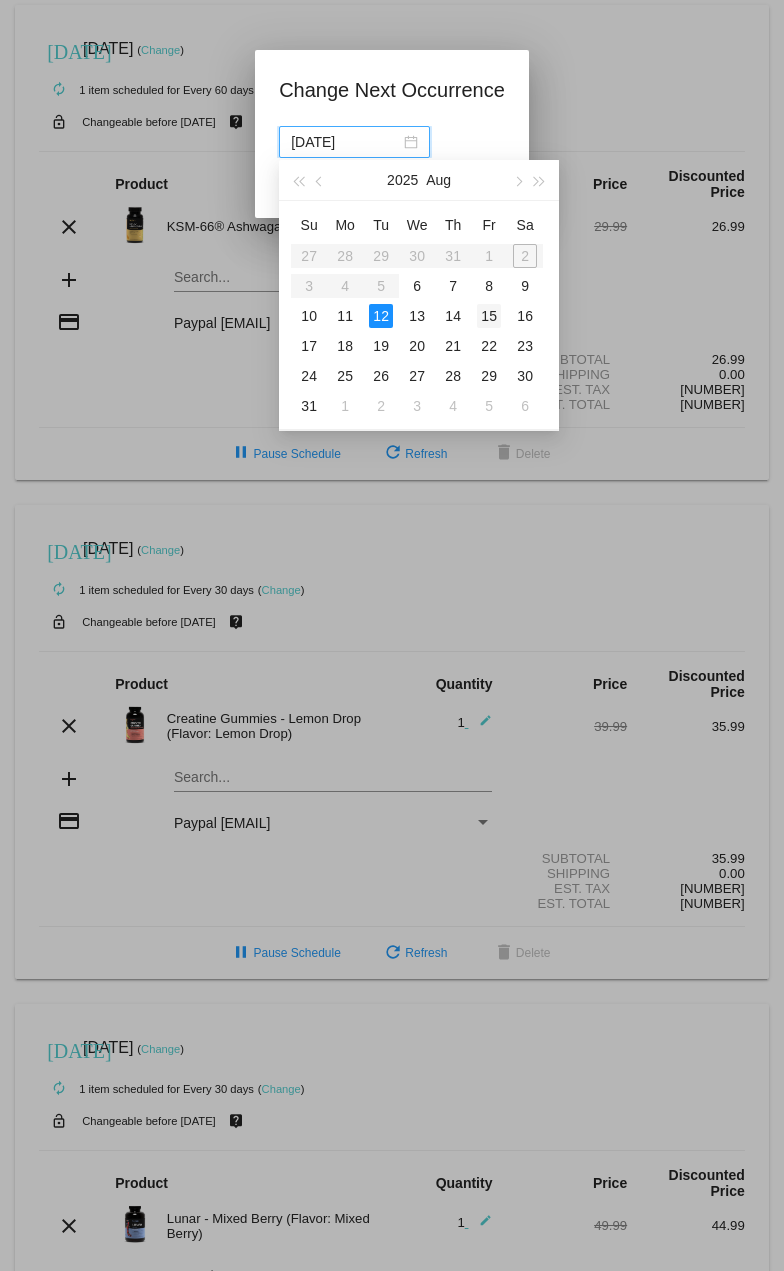 click on "15" at bounding box center [489, 316] 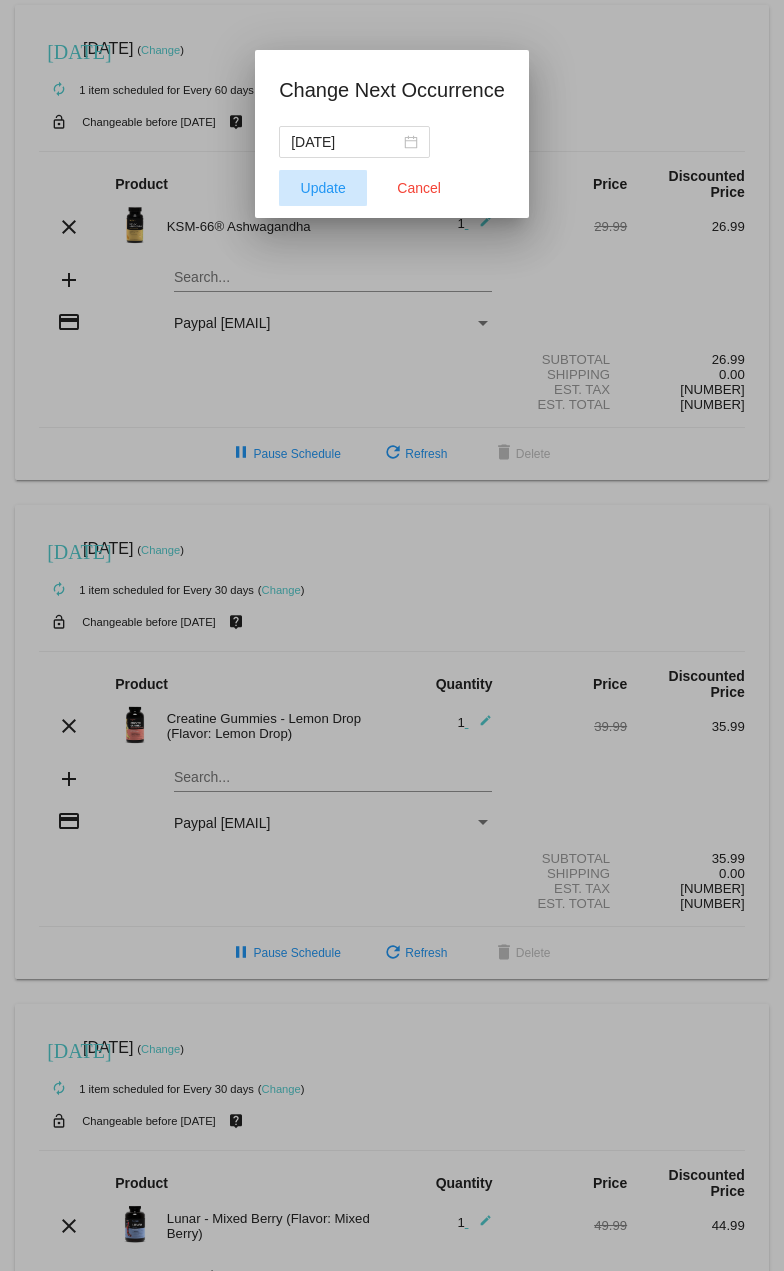 click on "Update" 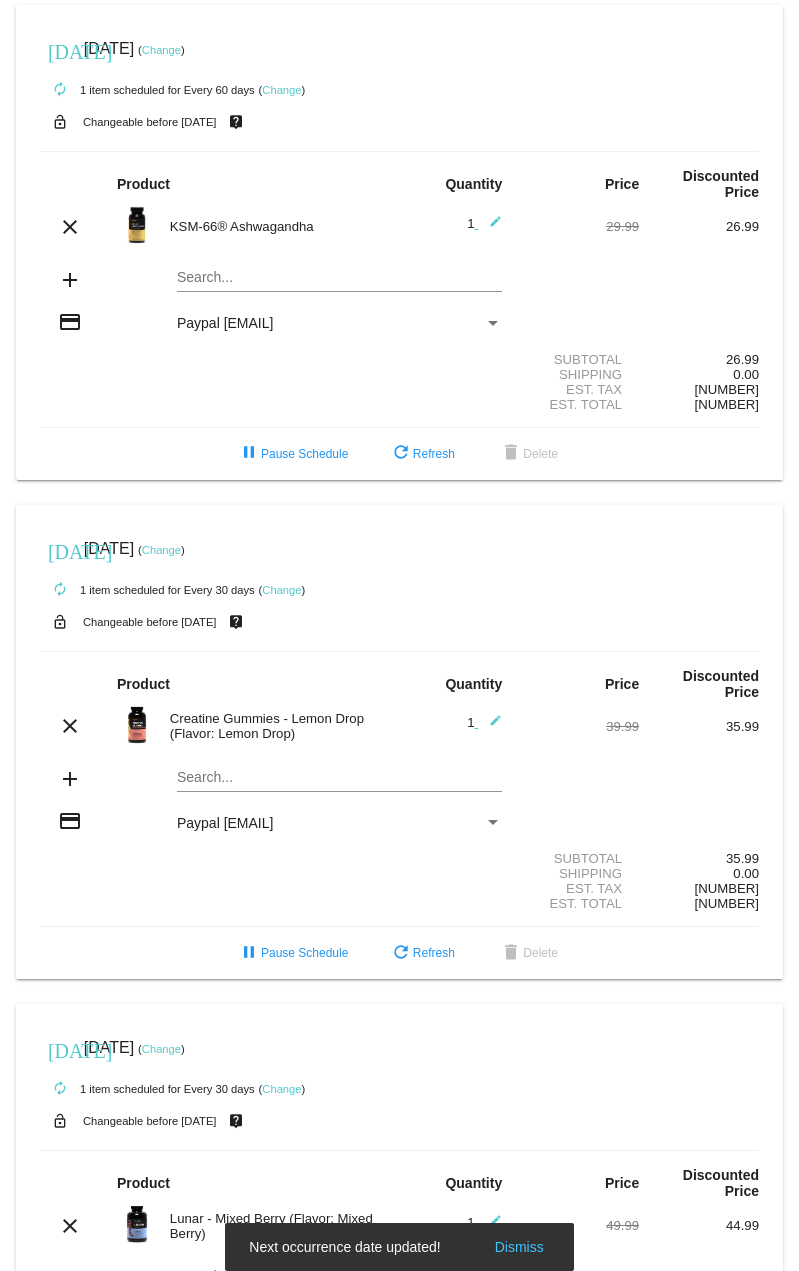 scroll, scrollTop: 100, scrollLeft: 0, axis: vertical 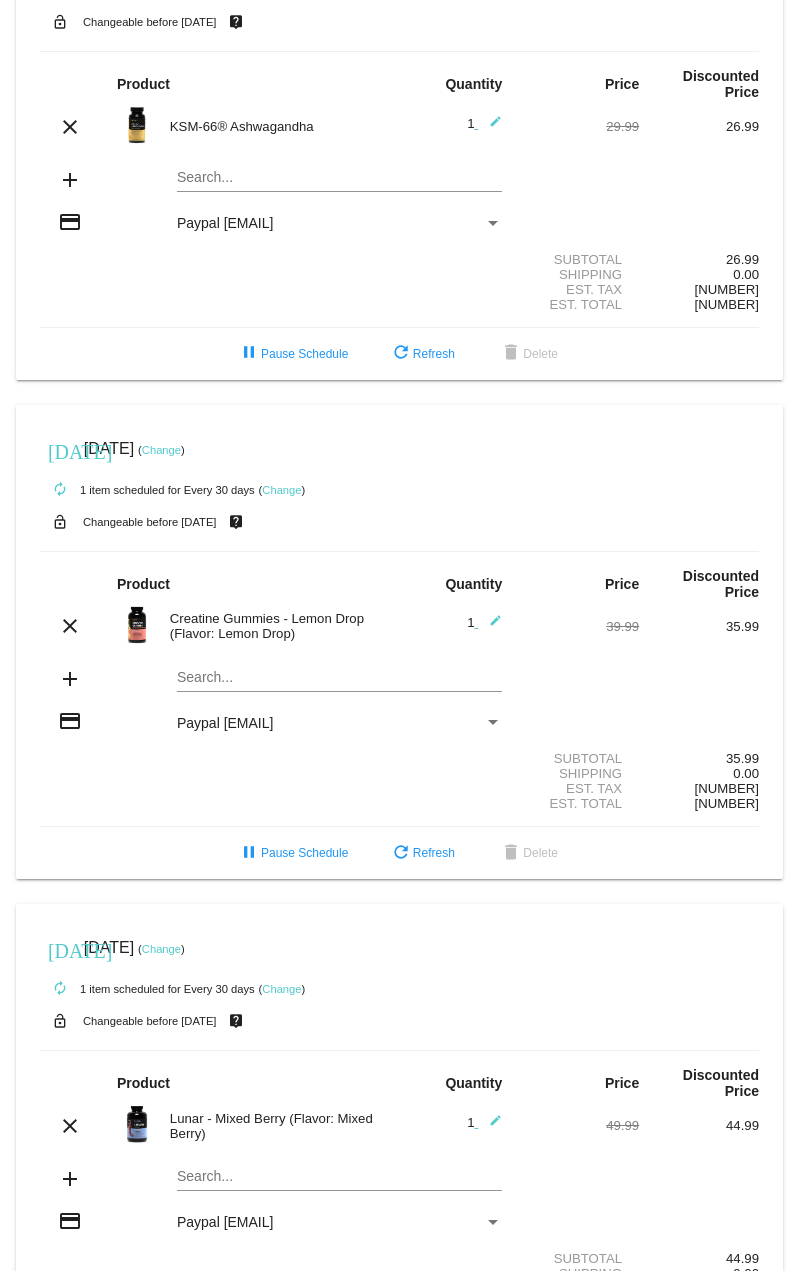 click on "Change" 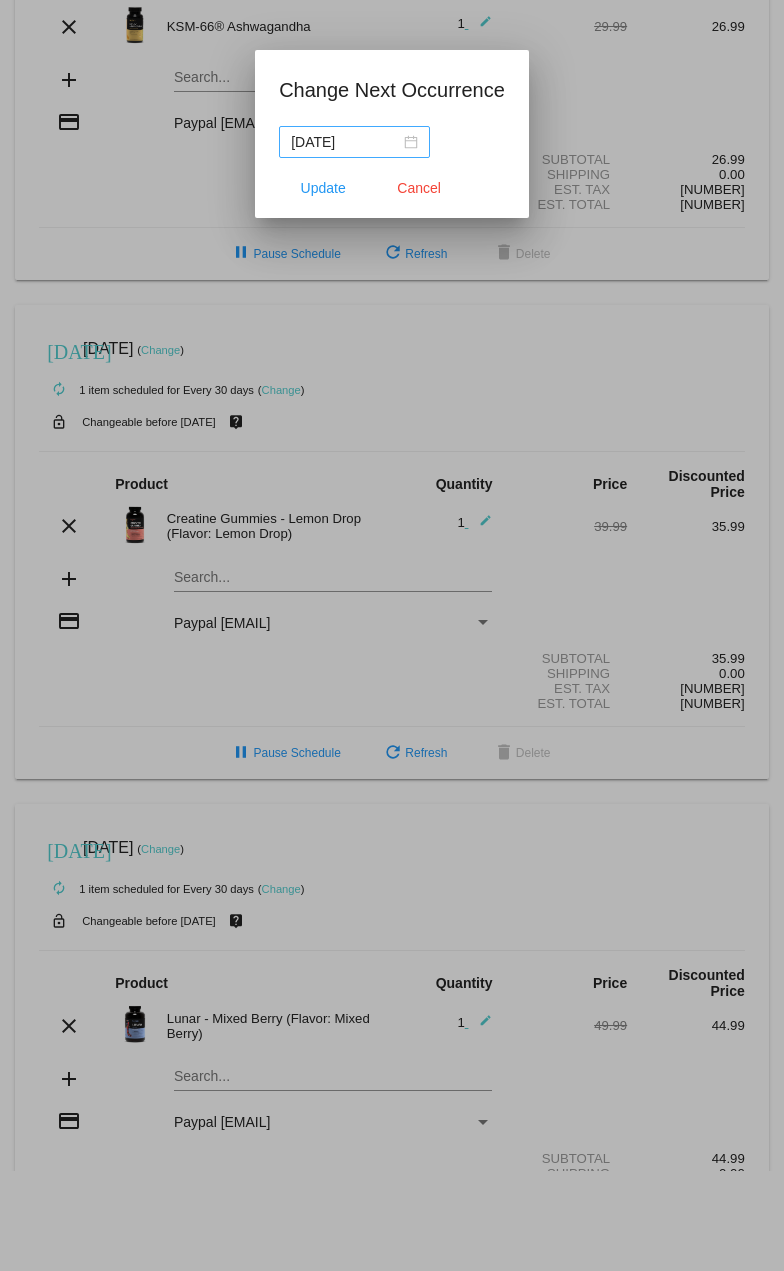 click on "2025-08-12" at bounding box center [354, 142] 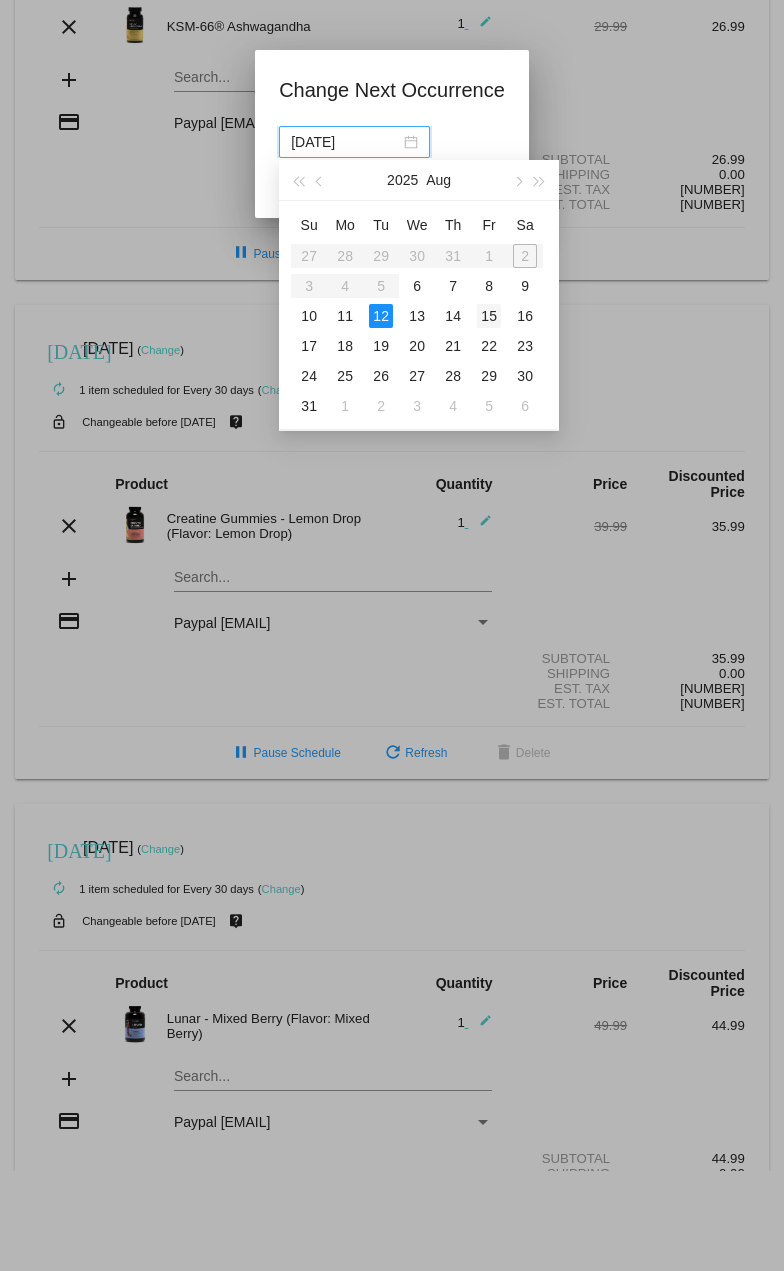 click on "15" at bounding box center (489, 316) 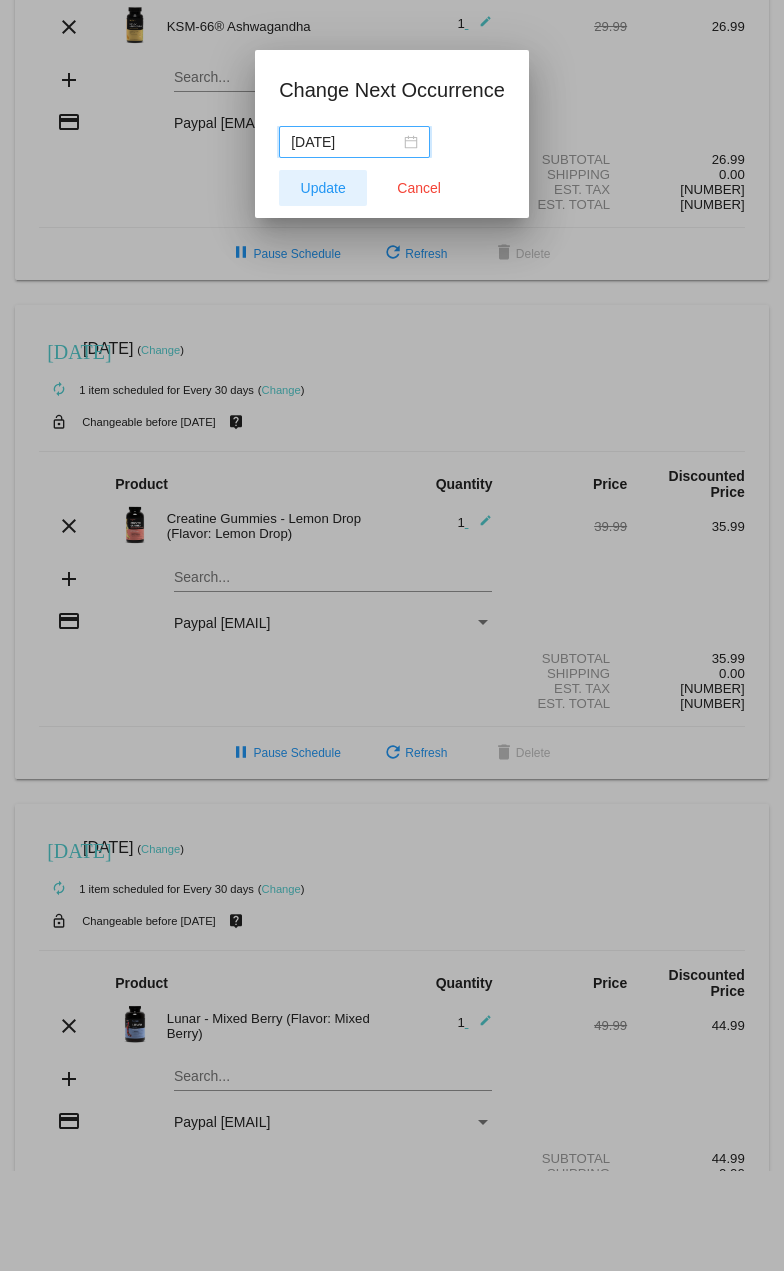 click on "Update" 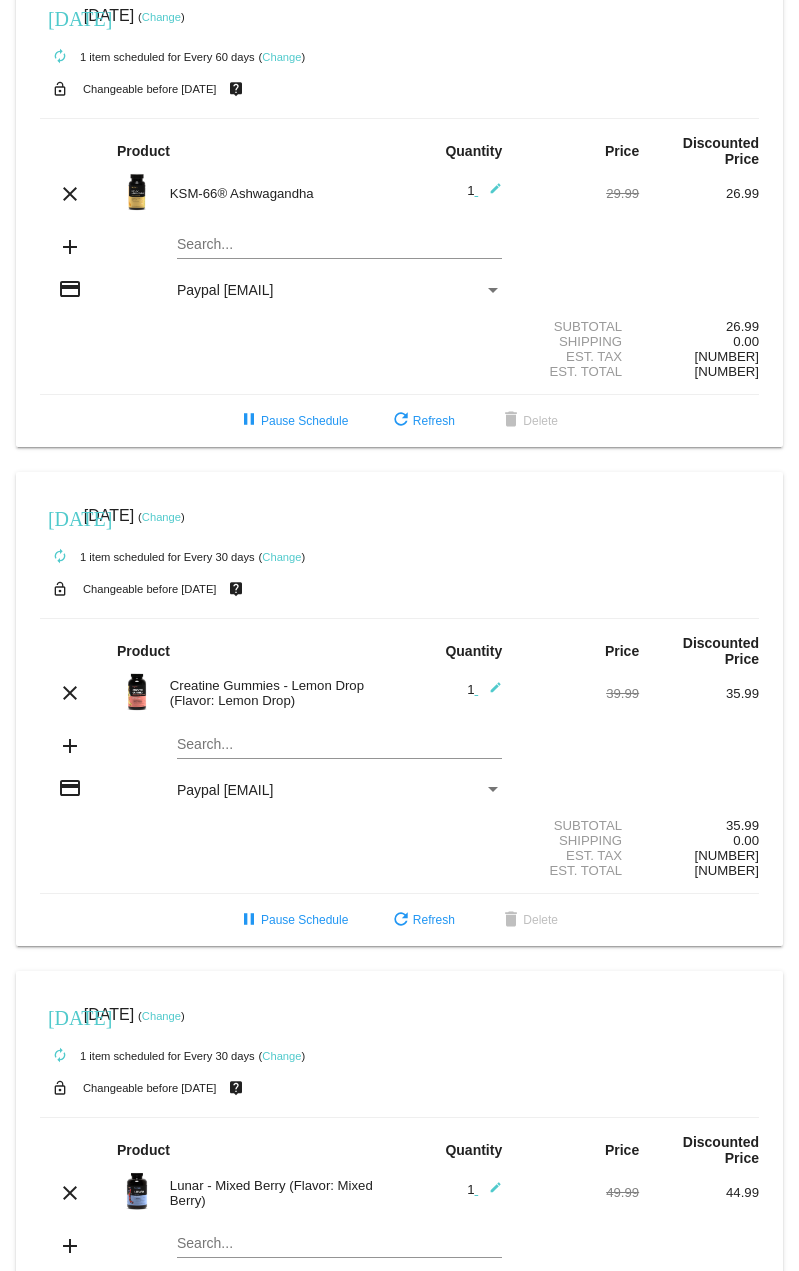 scroll, scrollTop: 0, scrollLeft: 0, axis: both 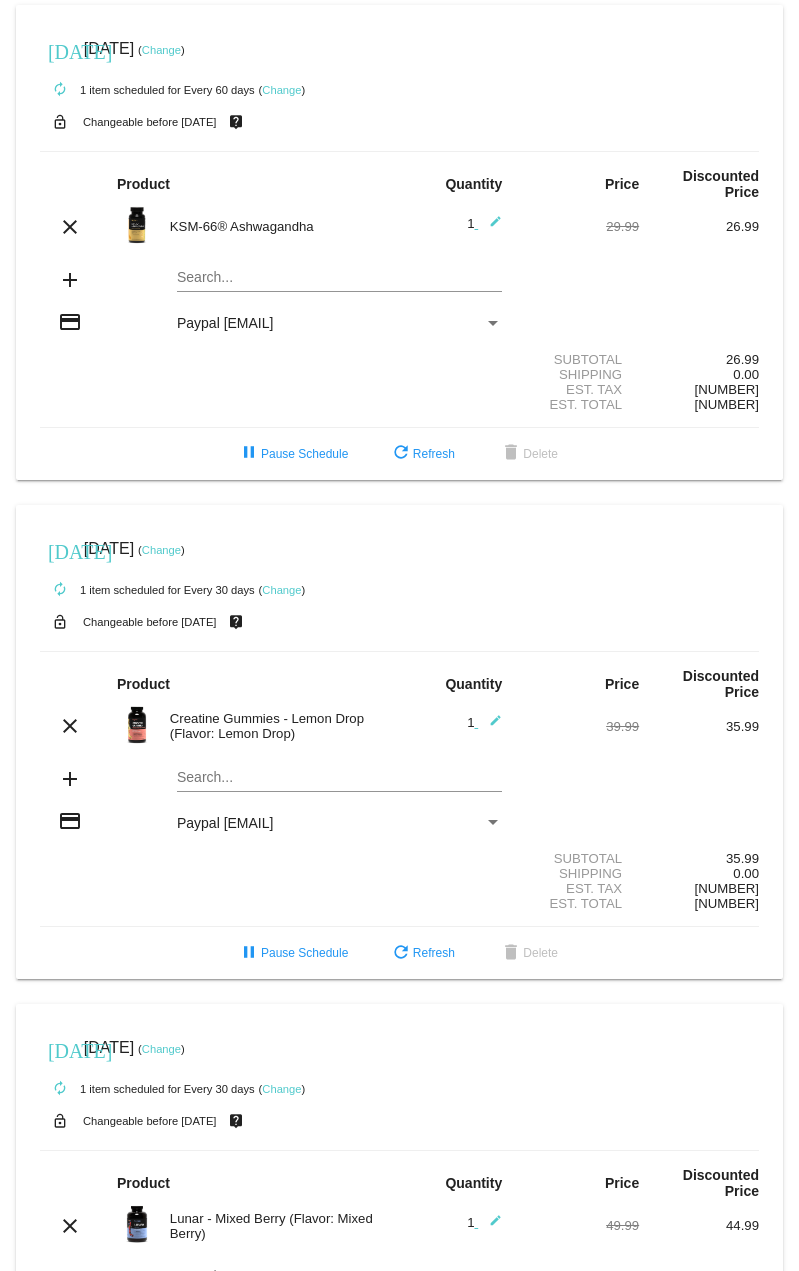 click on "Change" 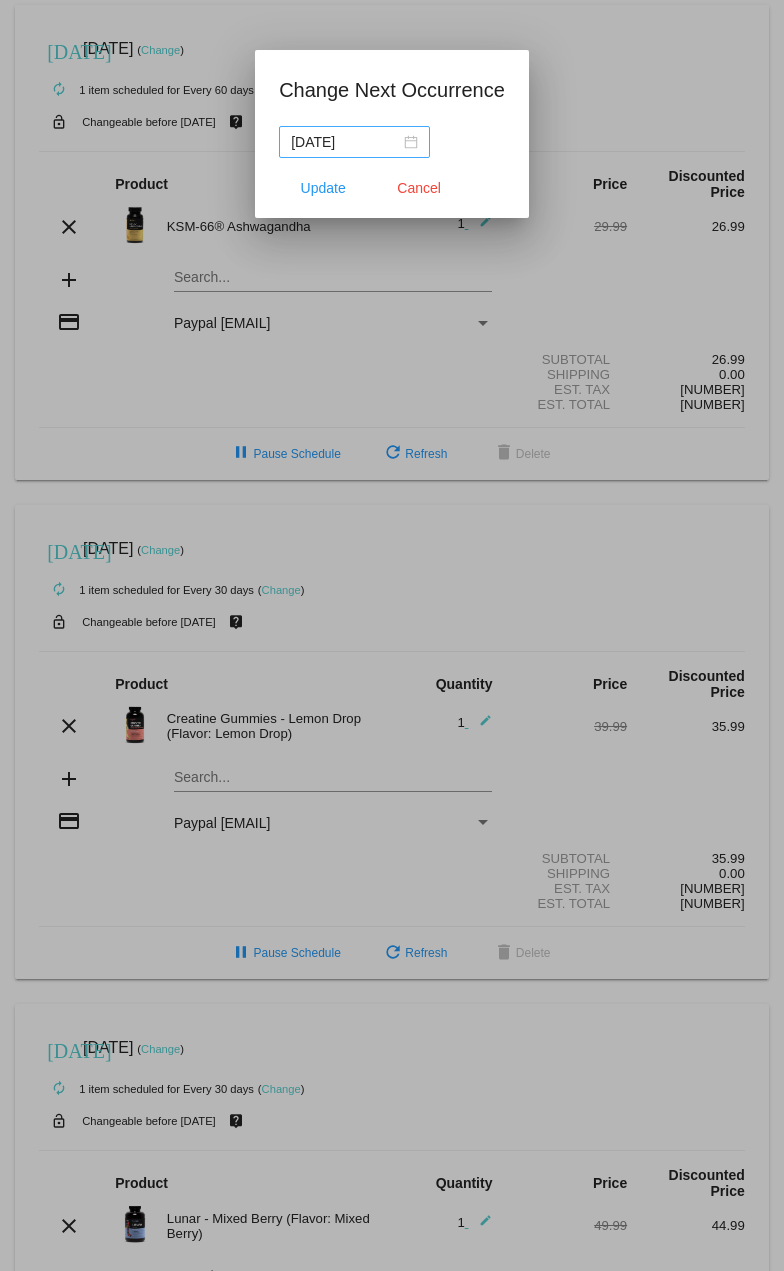 drag, startPoint x: 420, startPoint y: 137, endPoint x: 409, endPoint y: 150, distance: 17.029387 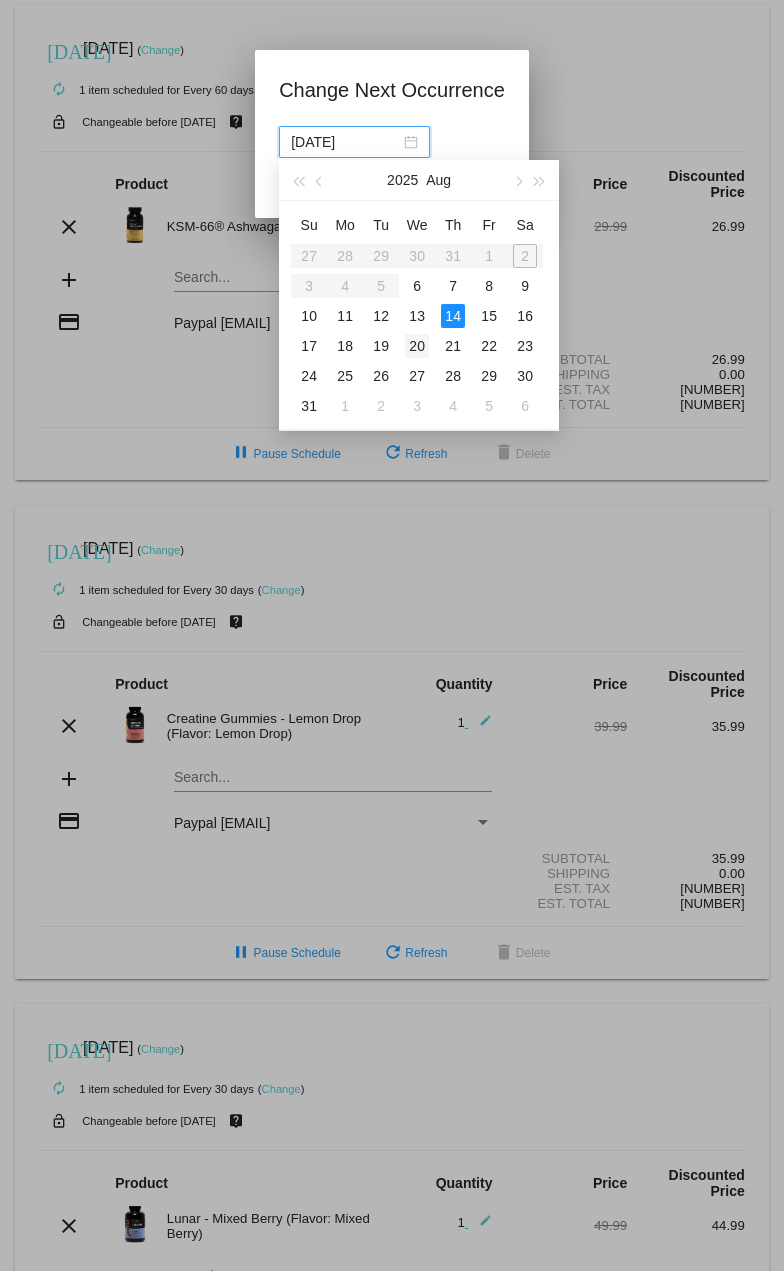 click on "20" at bounding box center [417, 346] 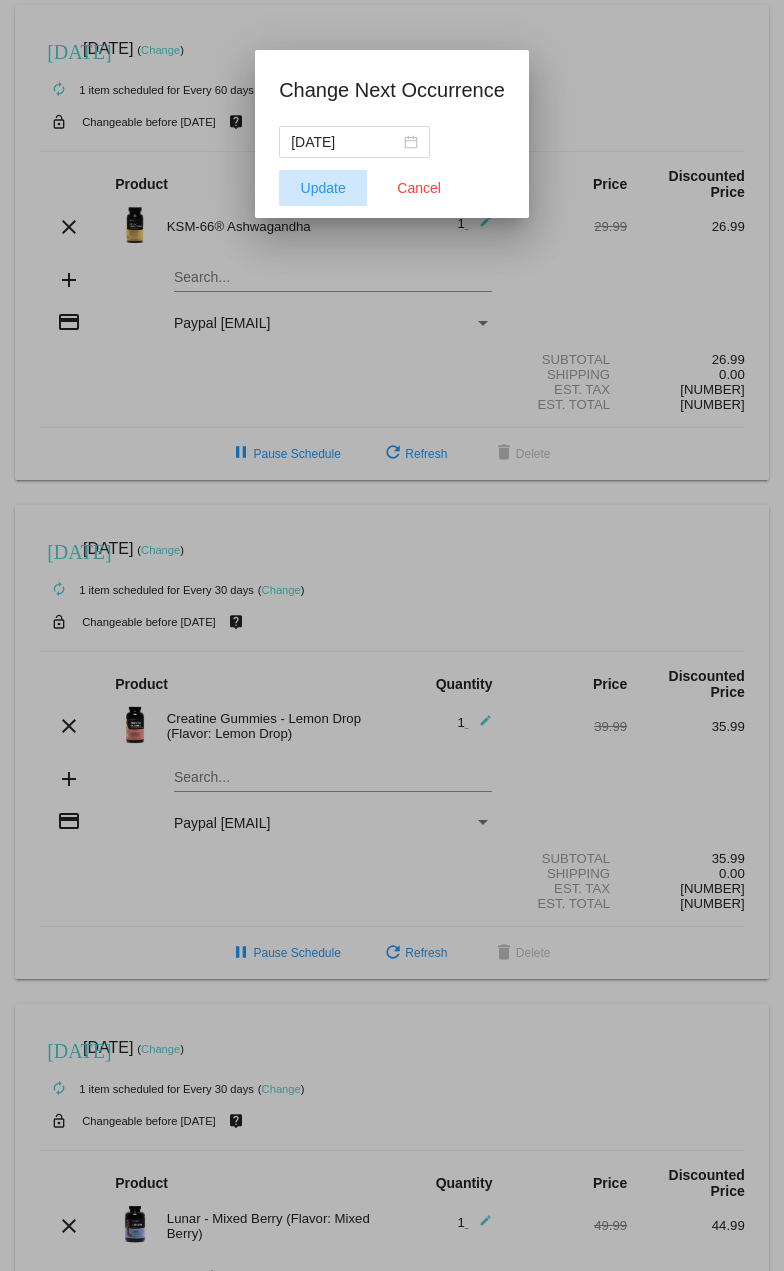 click on "Update" 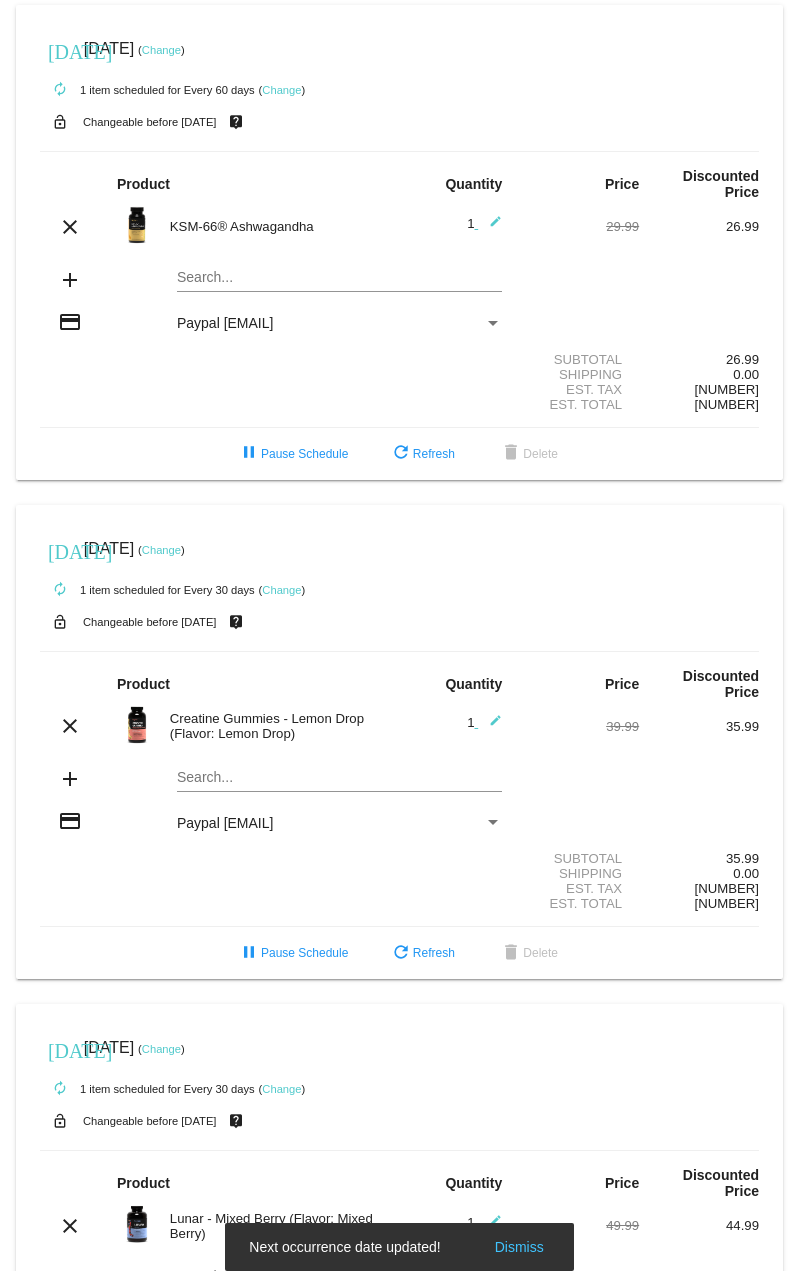 click on "Change" 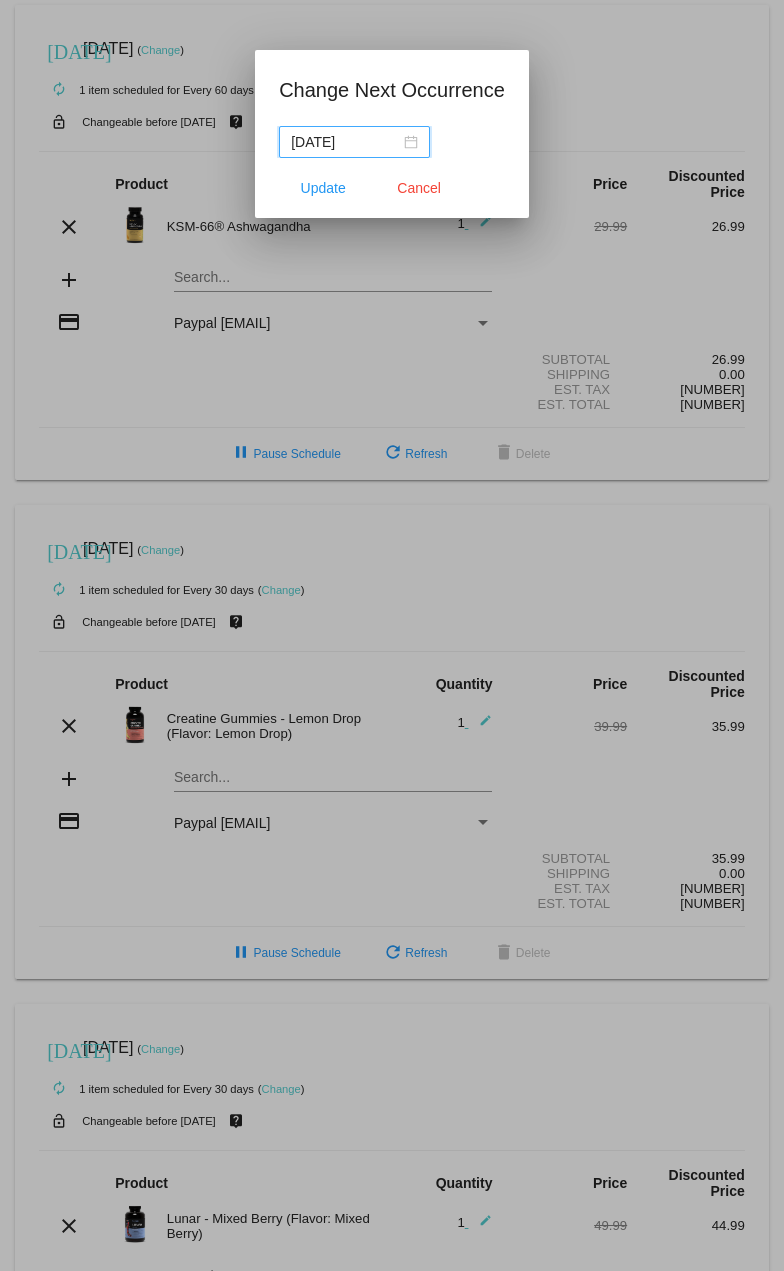 click on "2025-08-14" at bounding box center [354, 142] 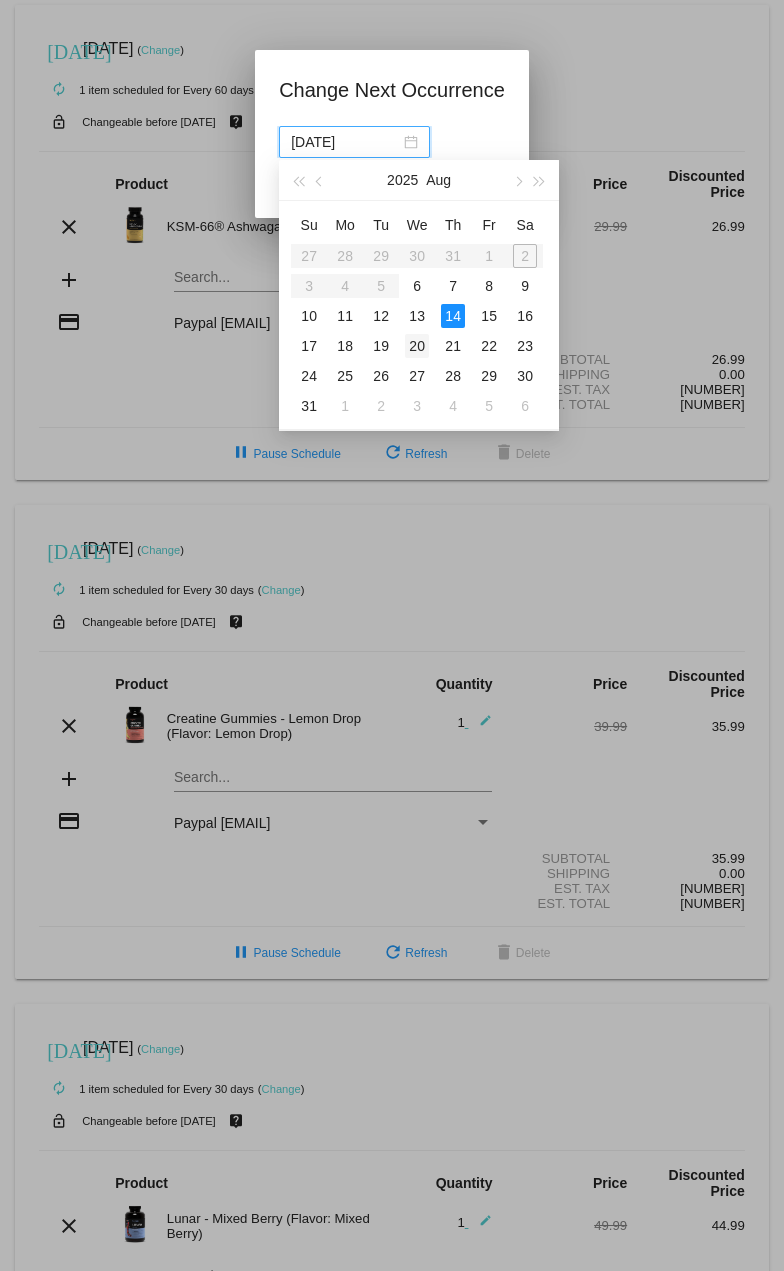 click on "20" at bounding box center (417, 346) 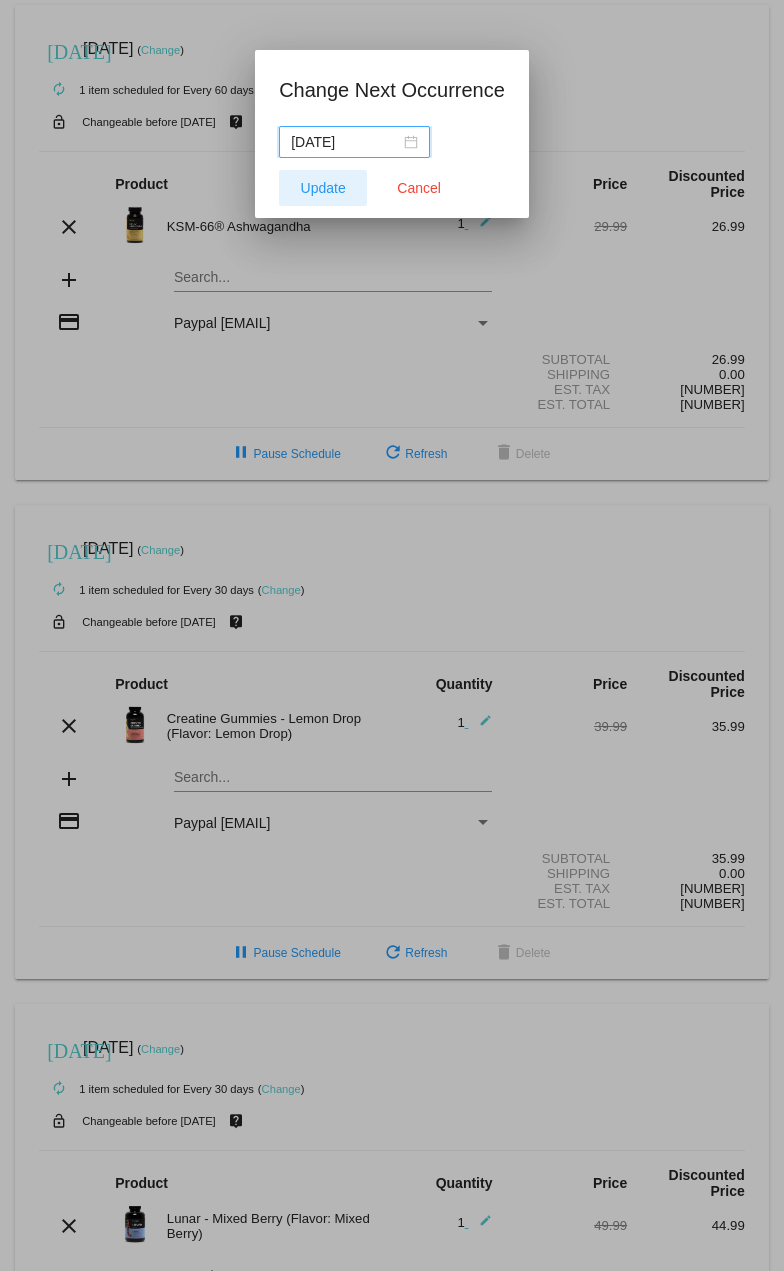 click on "Update" 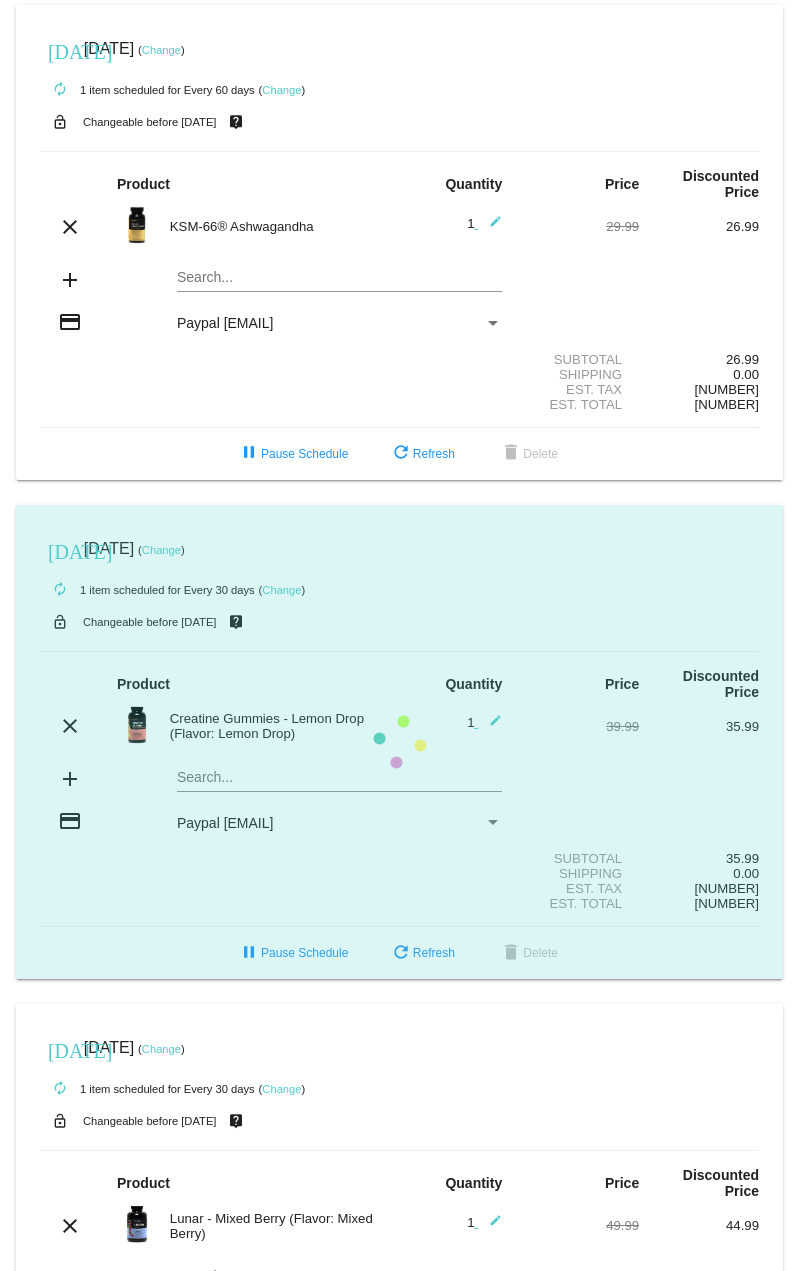 click on "Change" 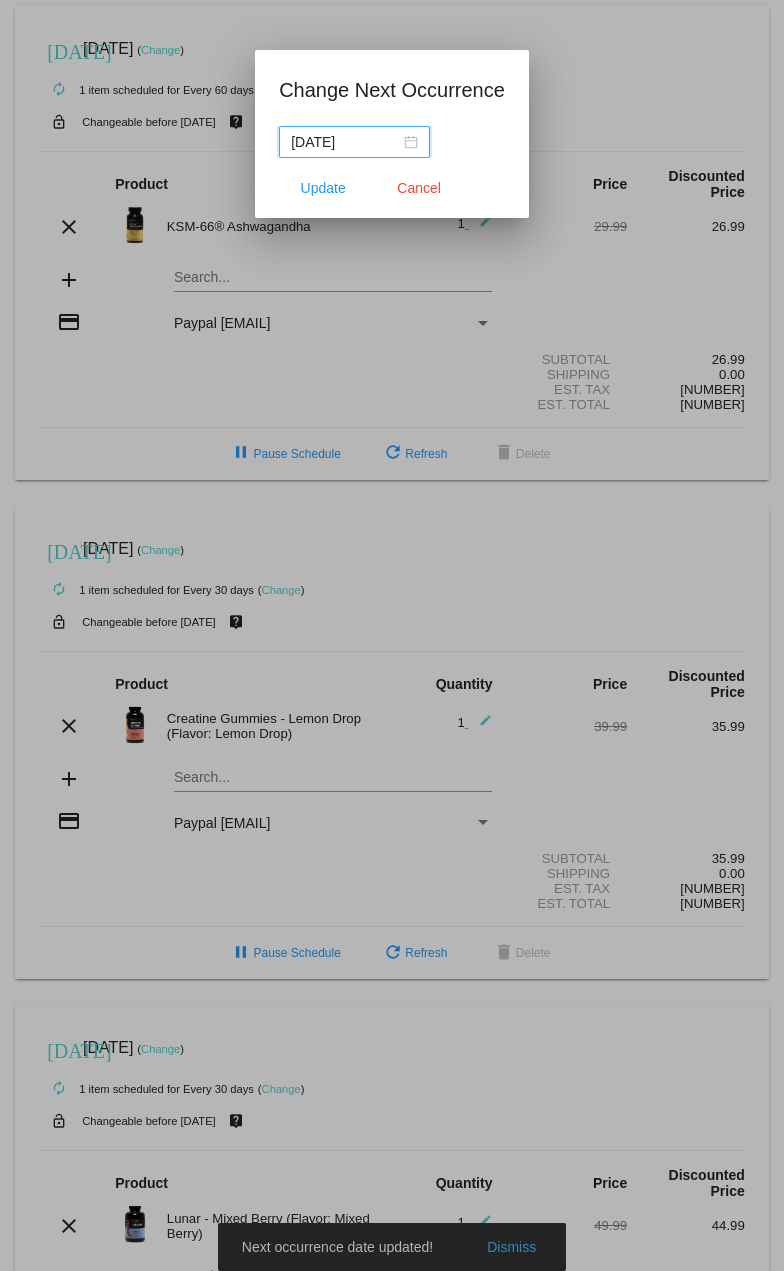 click on "2025-08-14" at bounding box center [354, 142] 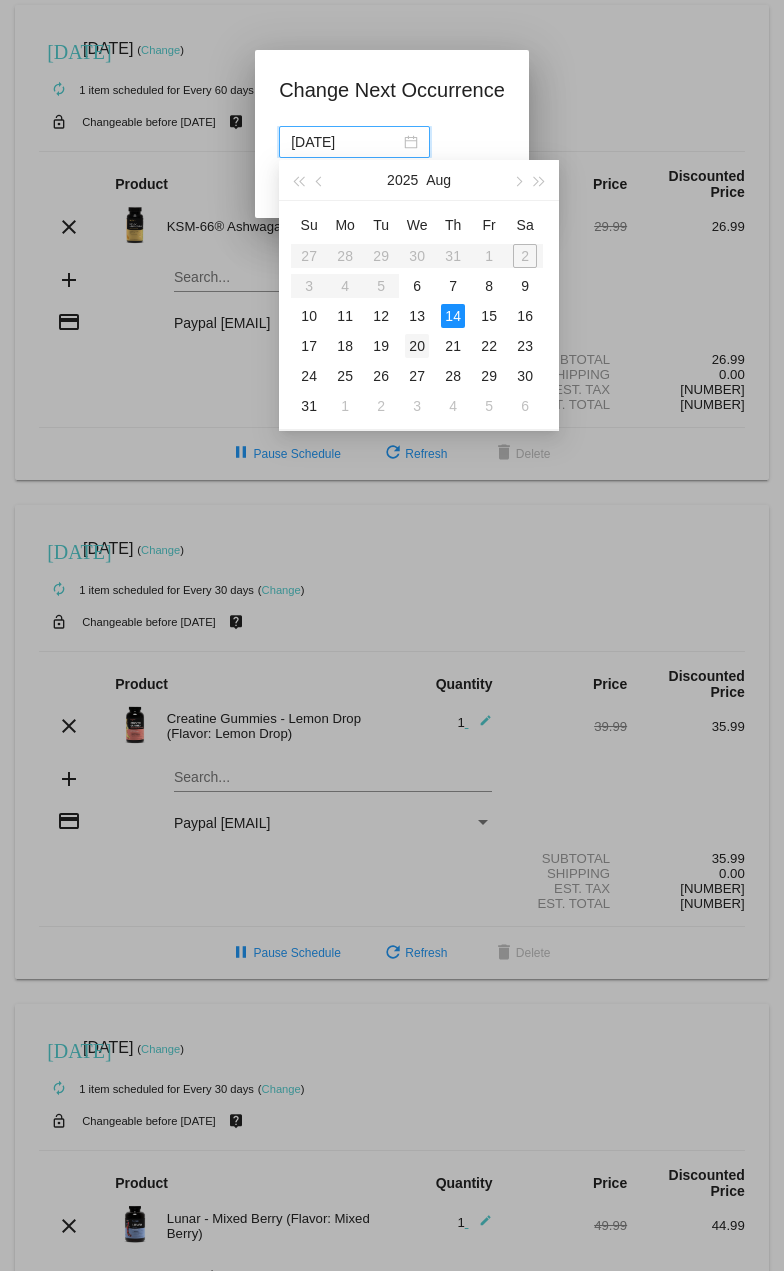 click on "20" at bounding box center (417, 346) 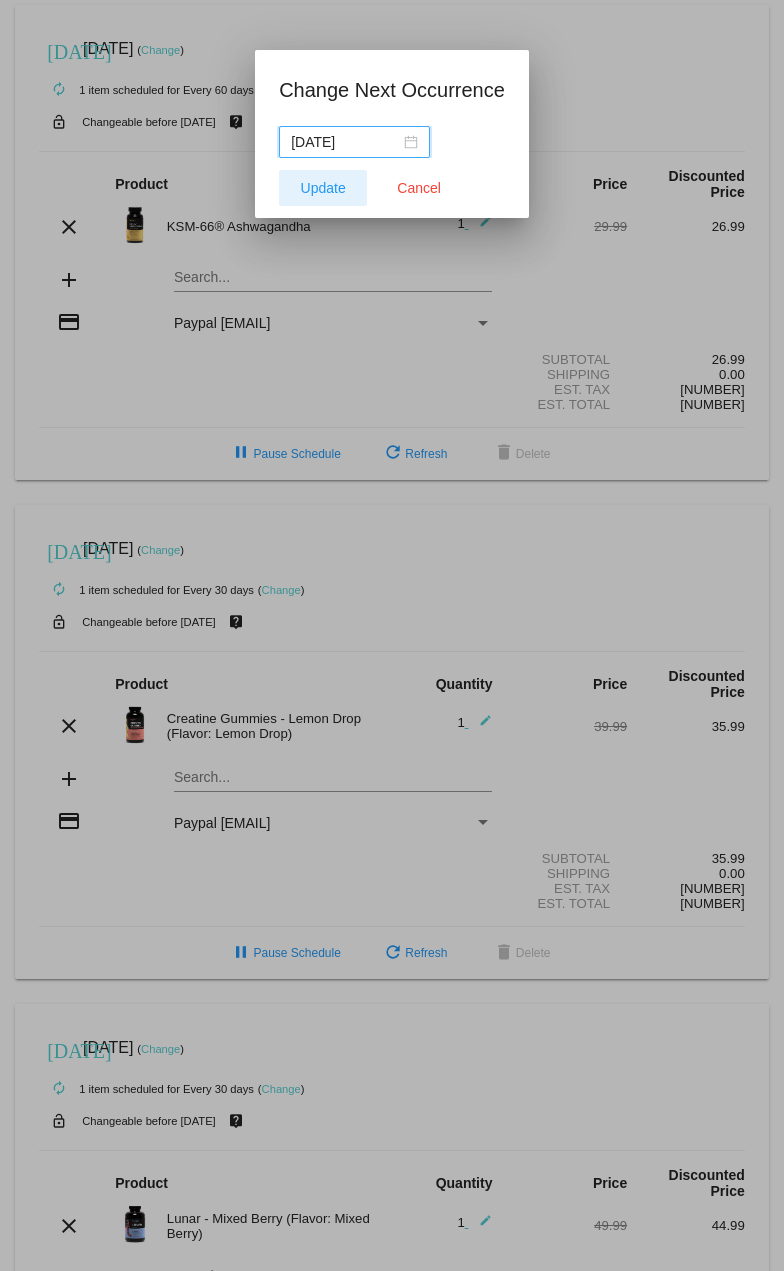 click on "Update" 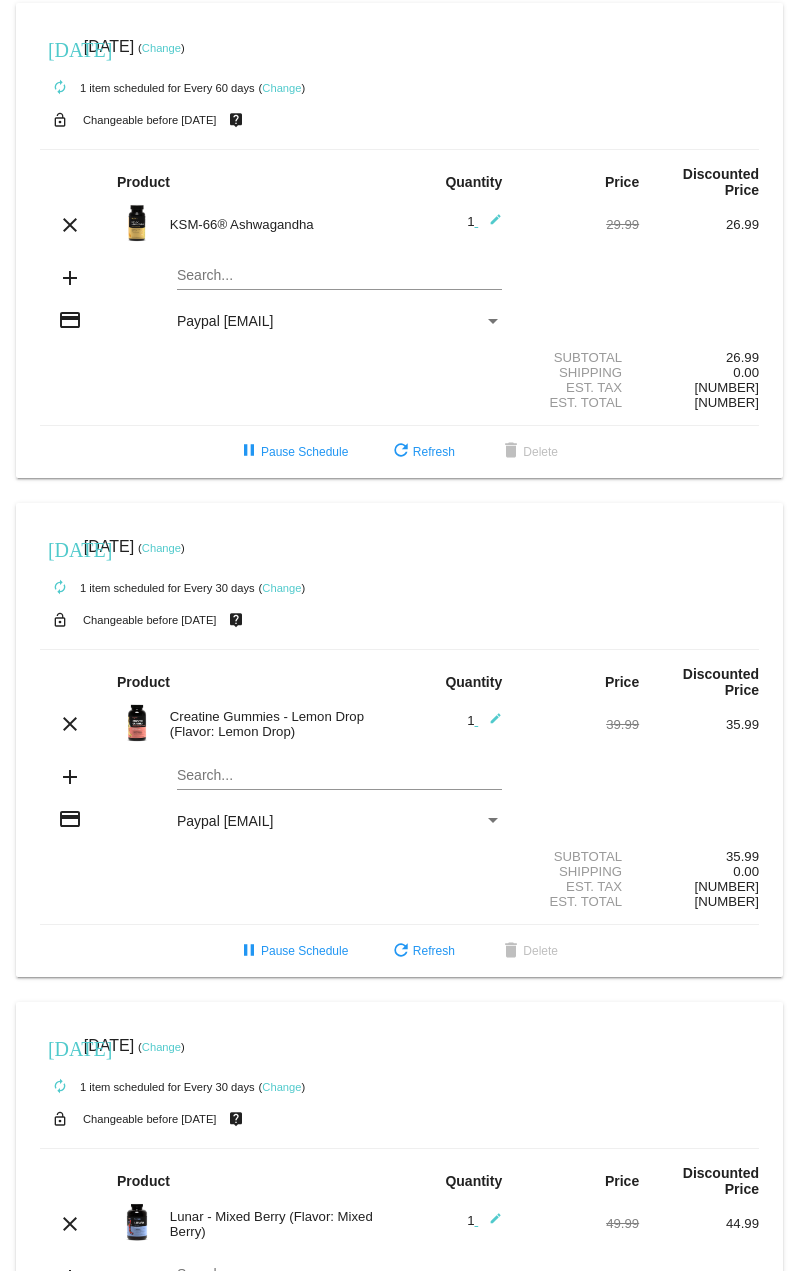 scroll, scrollTop: 0, scrollLeft: 0, axis: both 